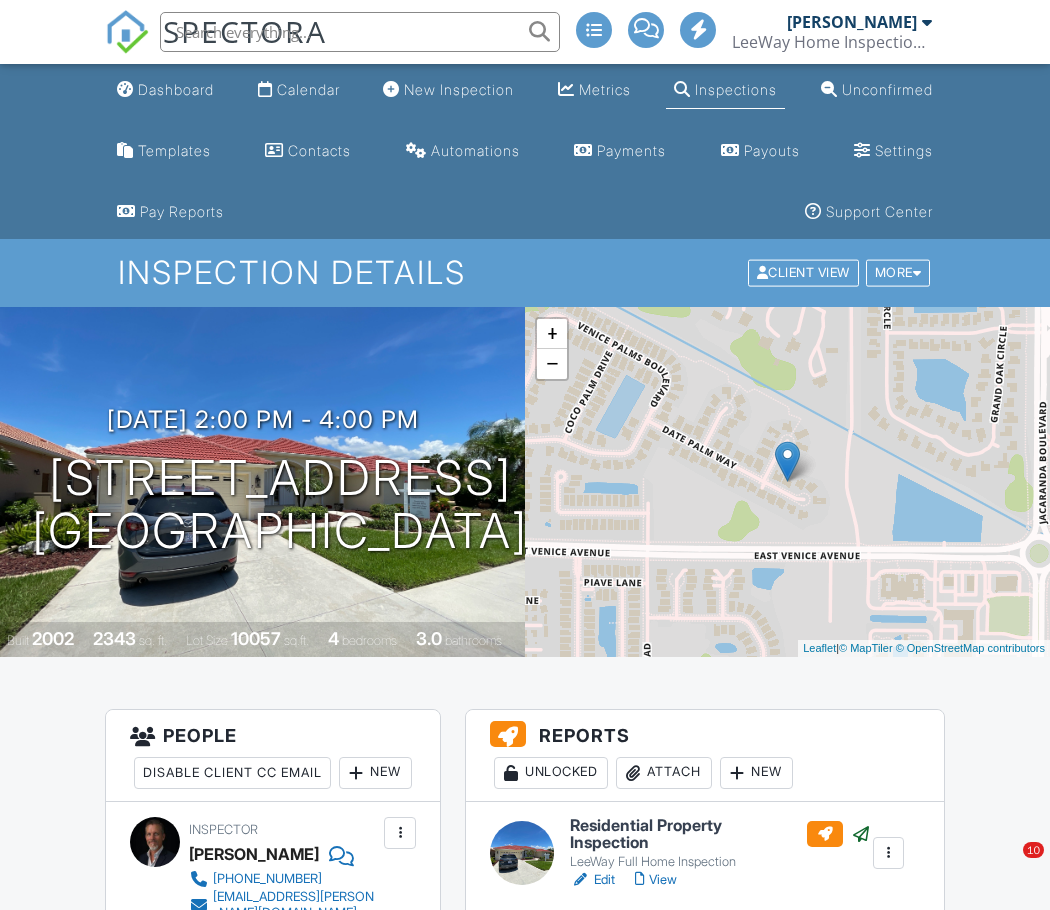 scroll, scrollTop: 0, scrollLeft: 0, axis: both 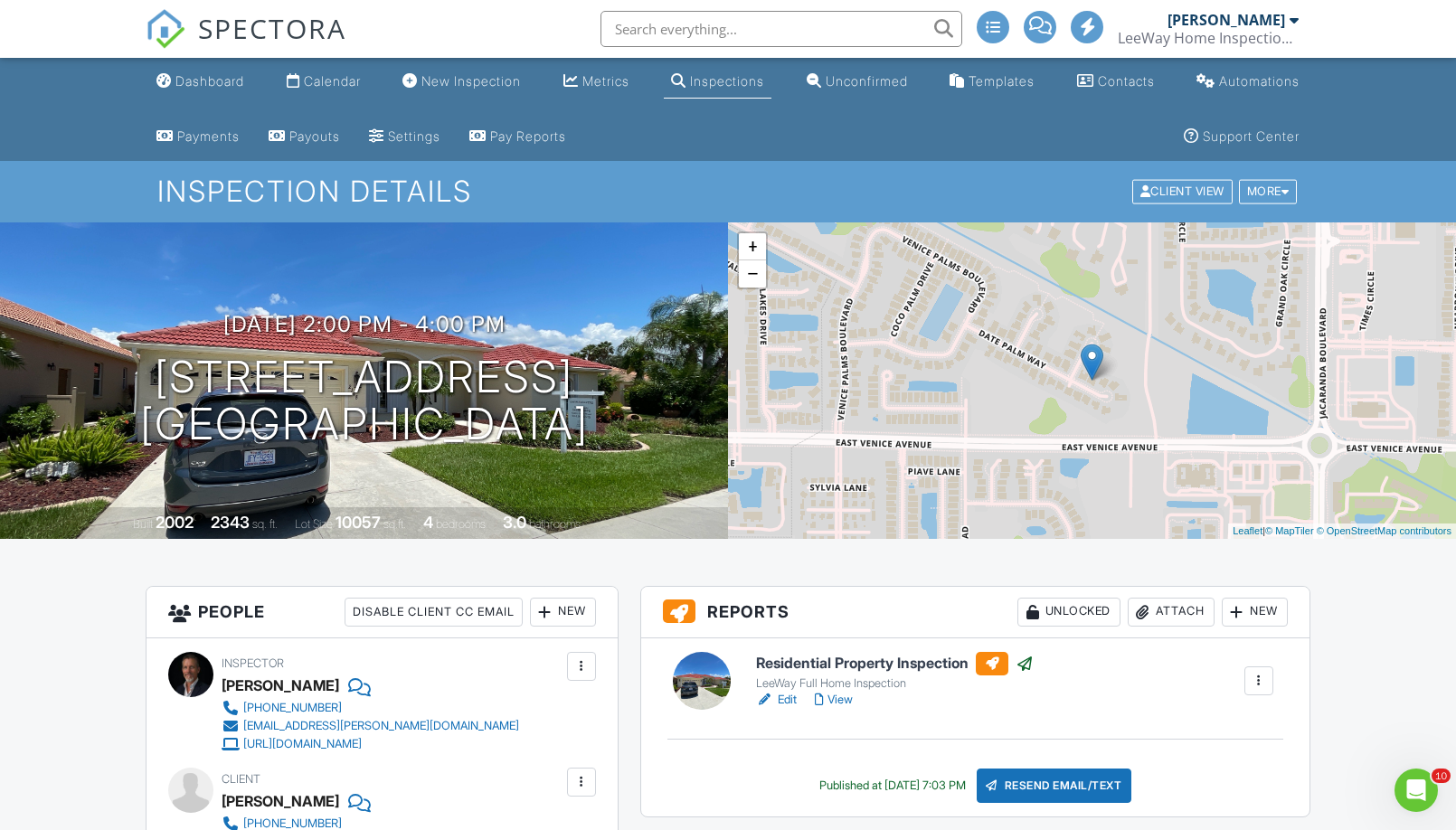 click on "Dashboard" at bounding box center [210, 80] 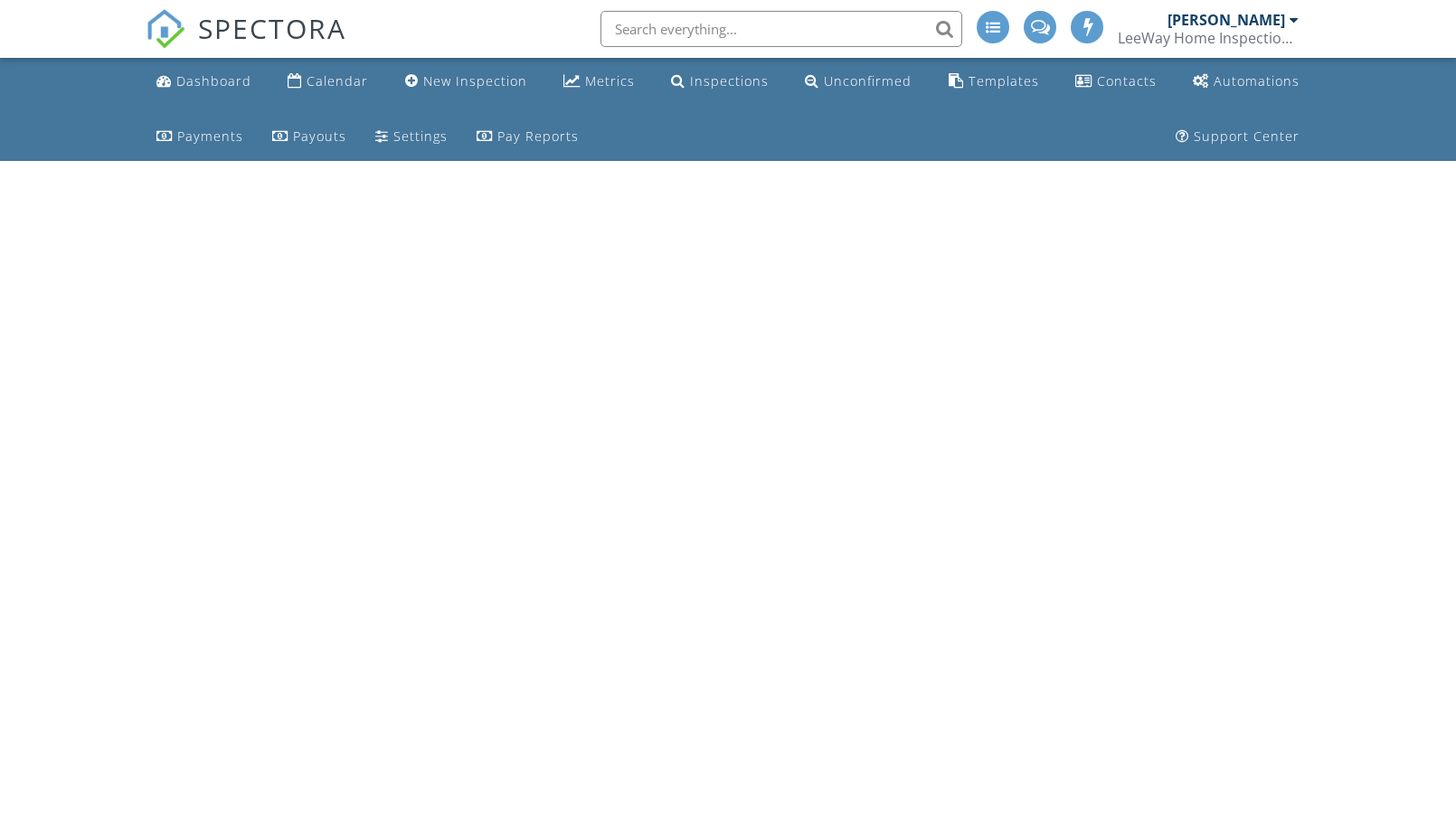 scroll, scrollTop: 0, scrollLeft: 0, axis: both 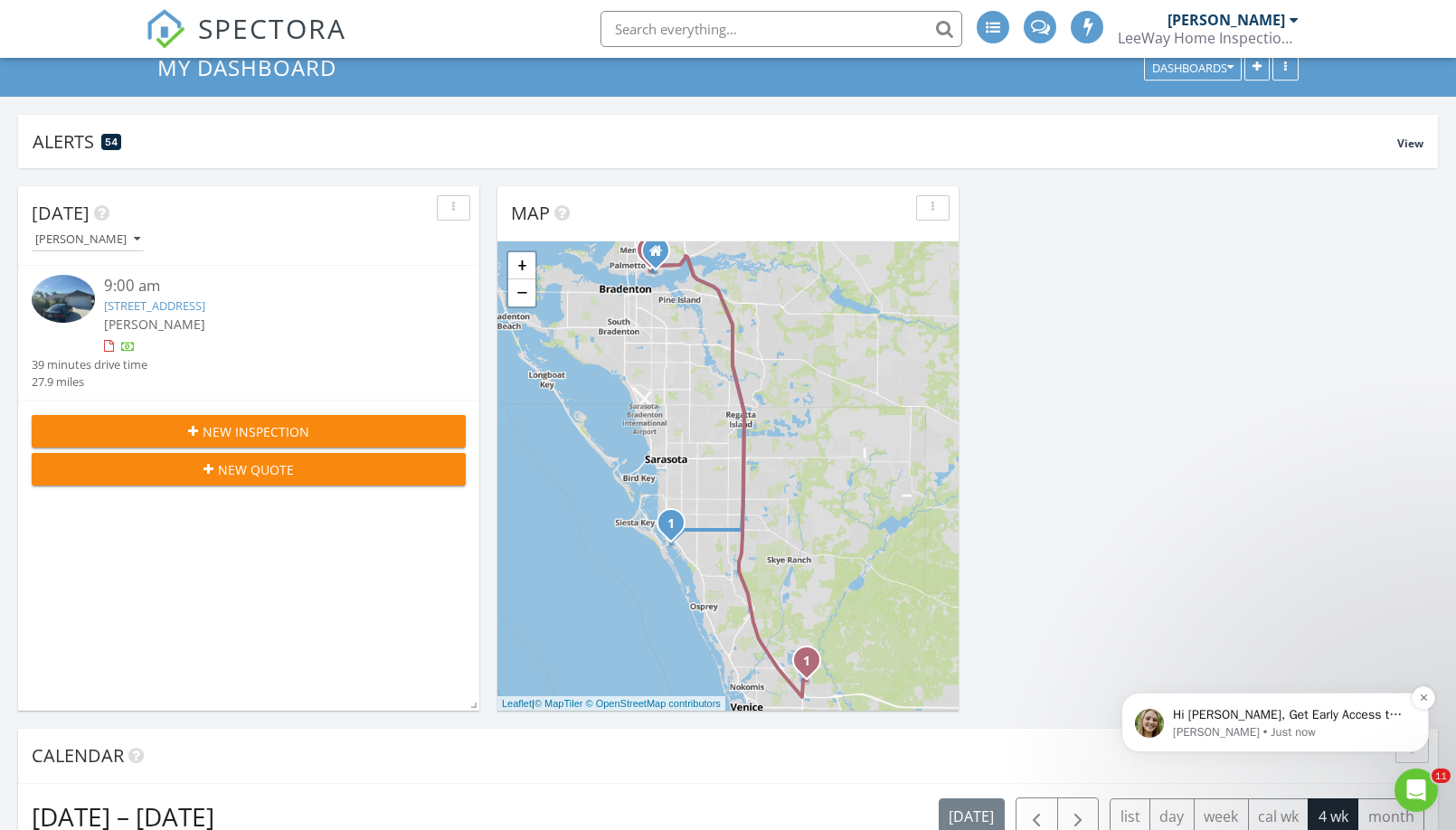 click on "Hi Mark, Get Early Access to New Report Writing Features &amp; Updates Want to be the first to try Spectora’s latest updates? Join our early access group and be the first to use new features before they’re released. Features and updates coming soon that you will get early access to include: Update: The upgraded Rapid Fire Camera, New: Photo preview before adding images to a report, New: The .5 camera lens" at bounding box center (1290, 715) 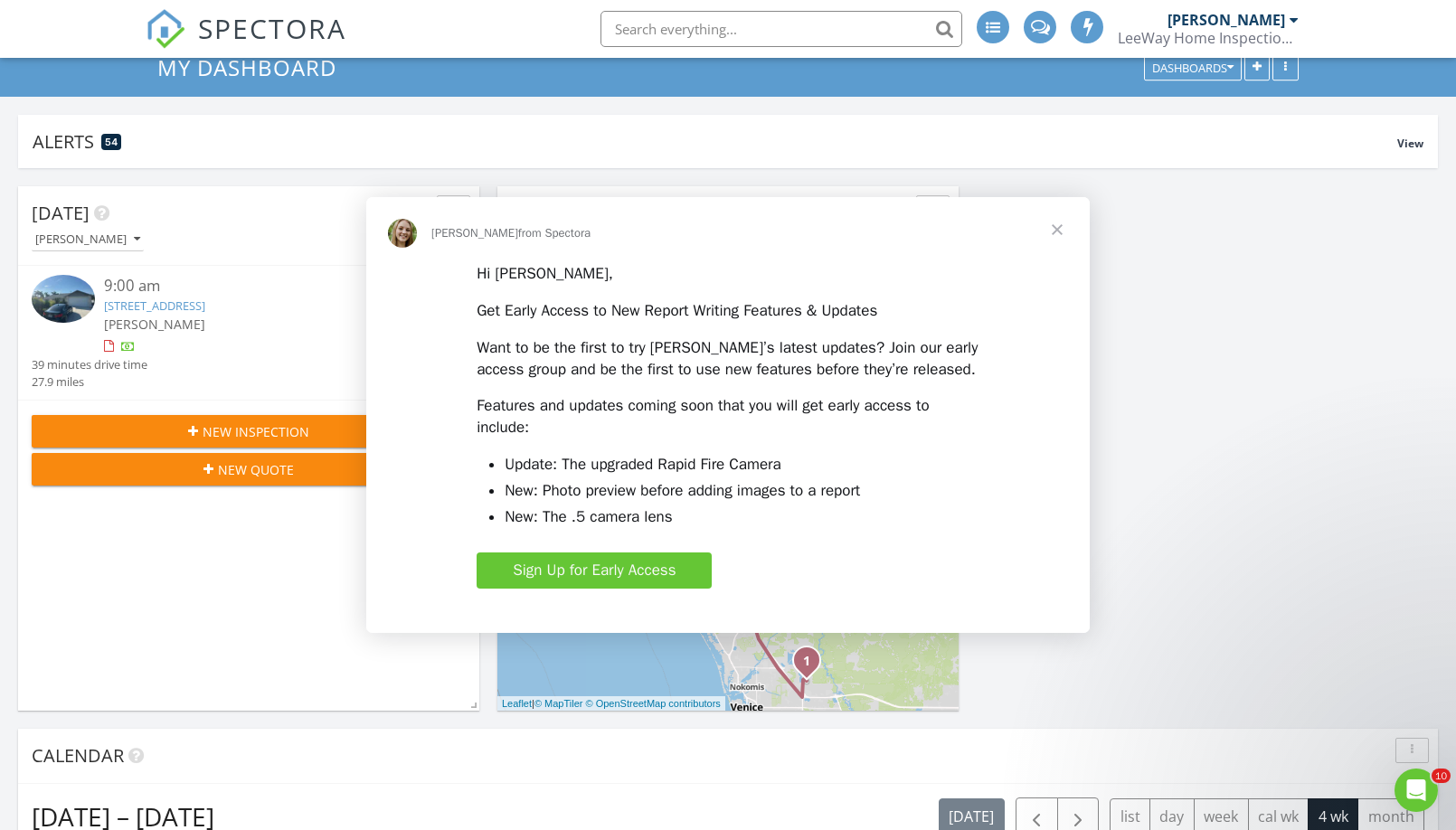scroll, scrollTop: 0, scrollLeft: 0, axis: both 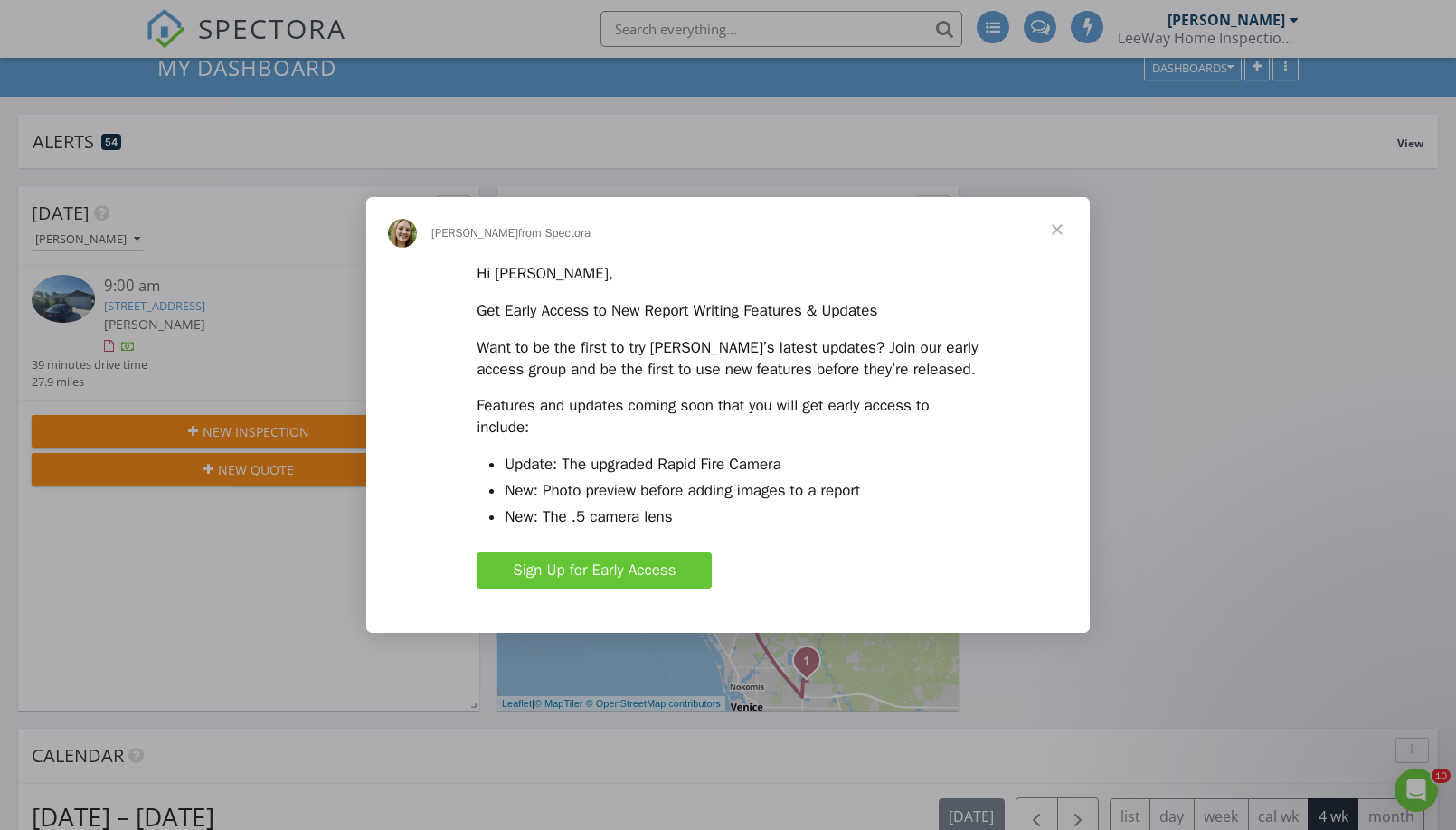 click at bounding box center (1057, 230) 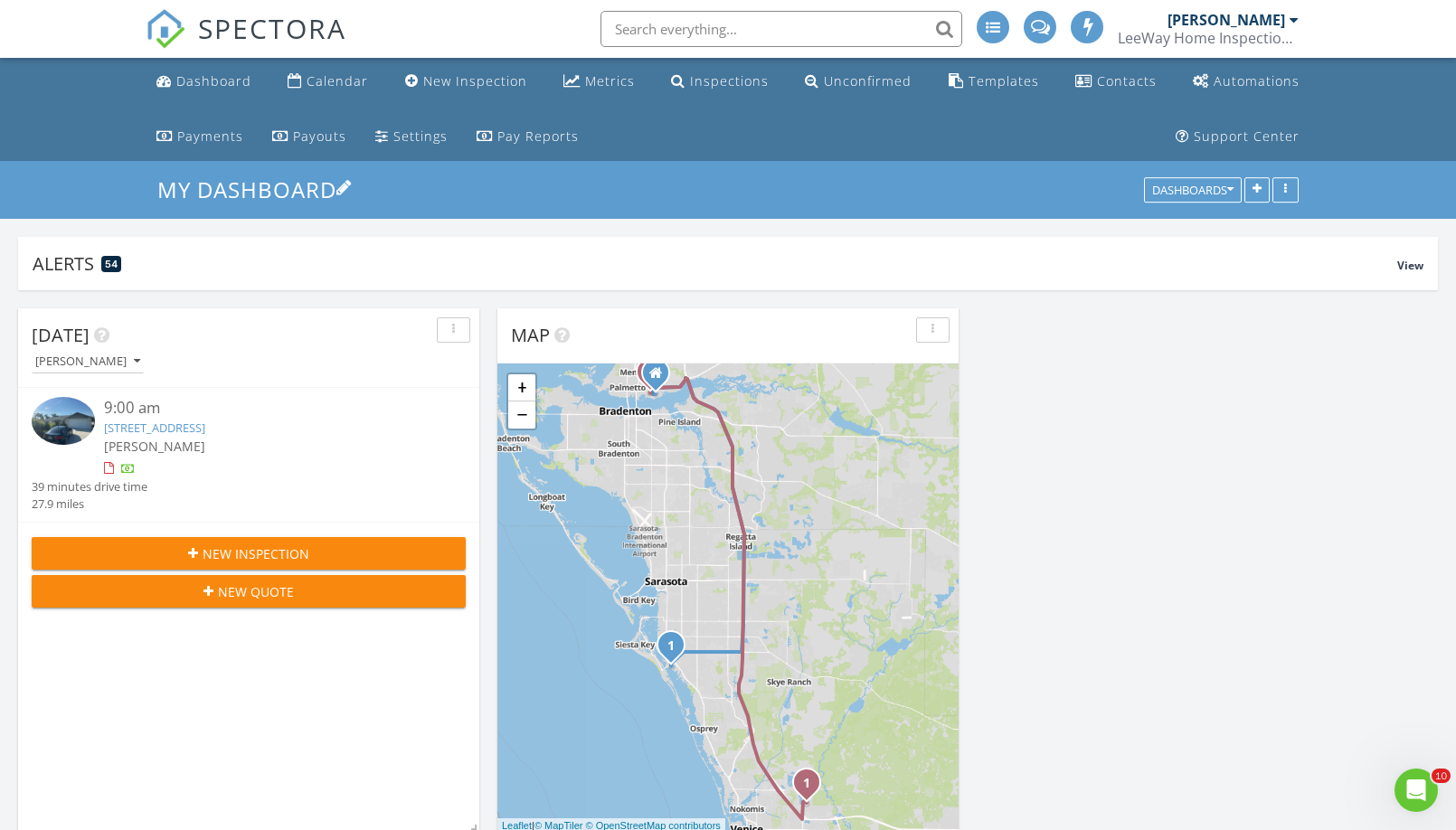scroll, scrollTop: 0, scrollLeft: 0, axis: both 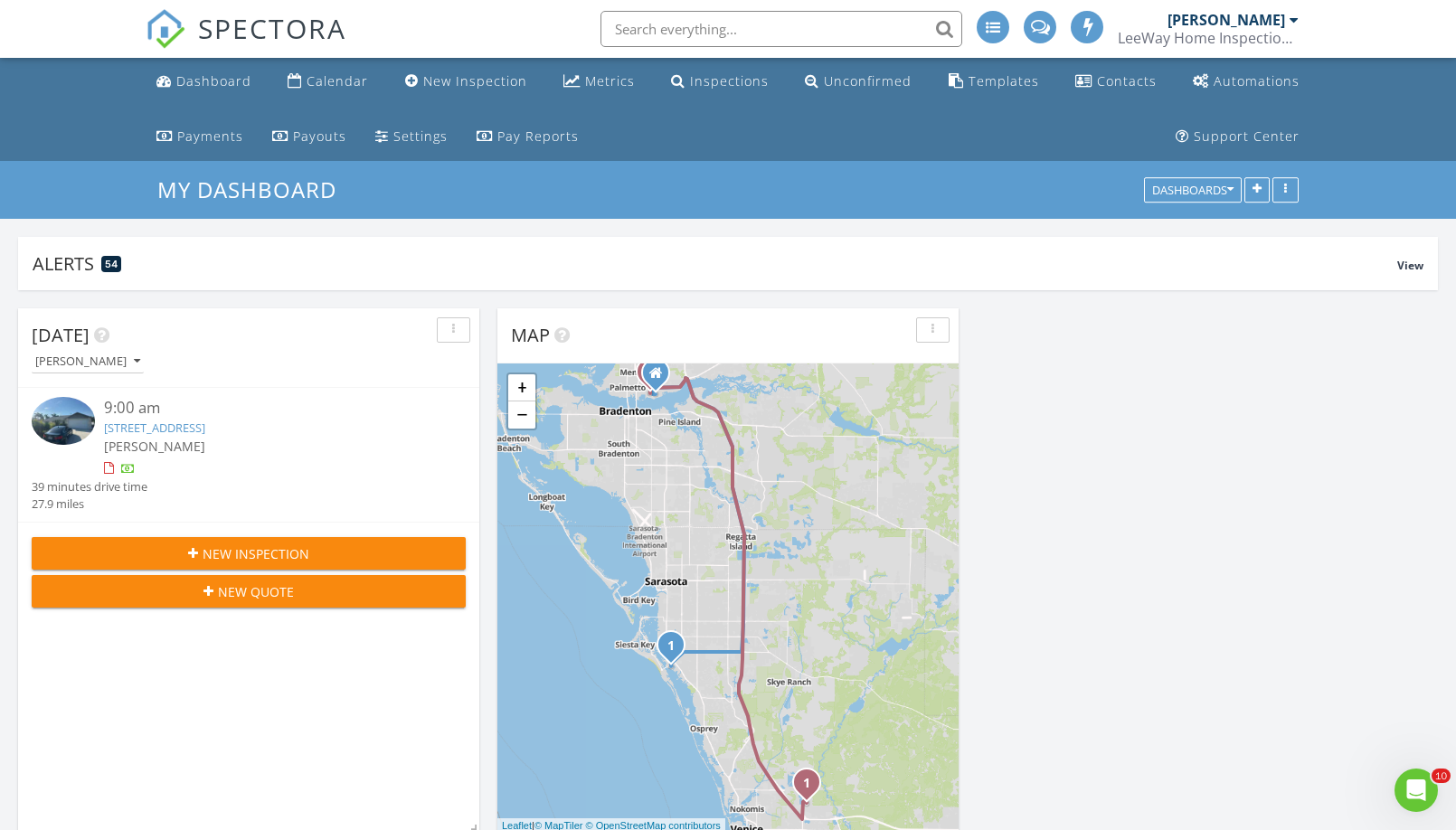 click at bounding box center (63, 420) 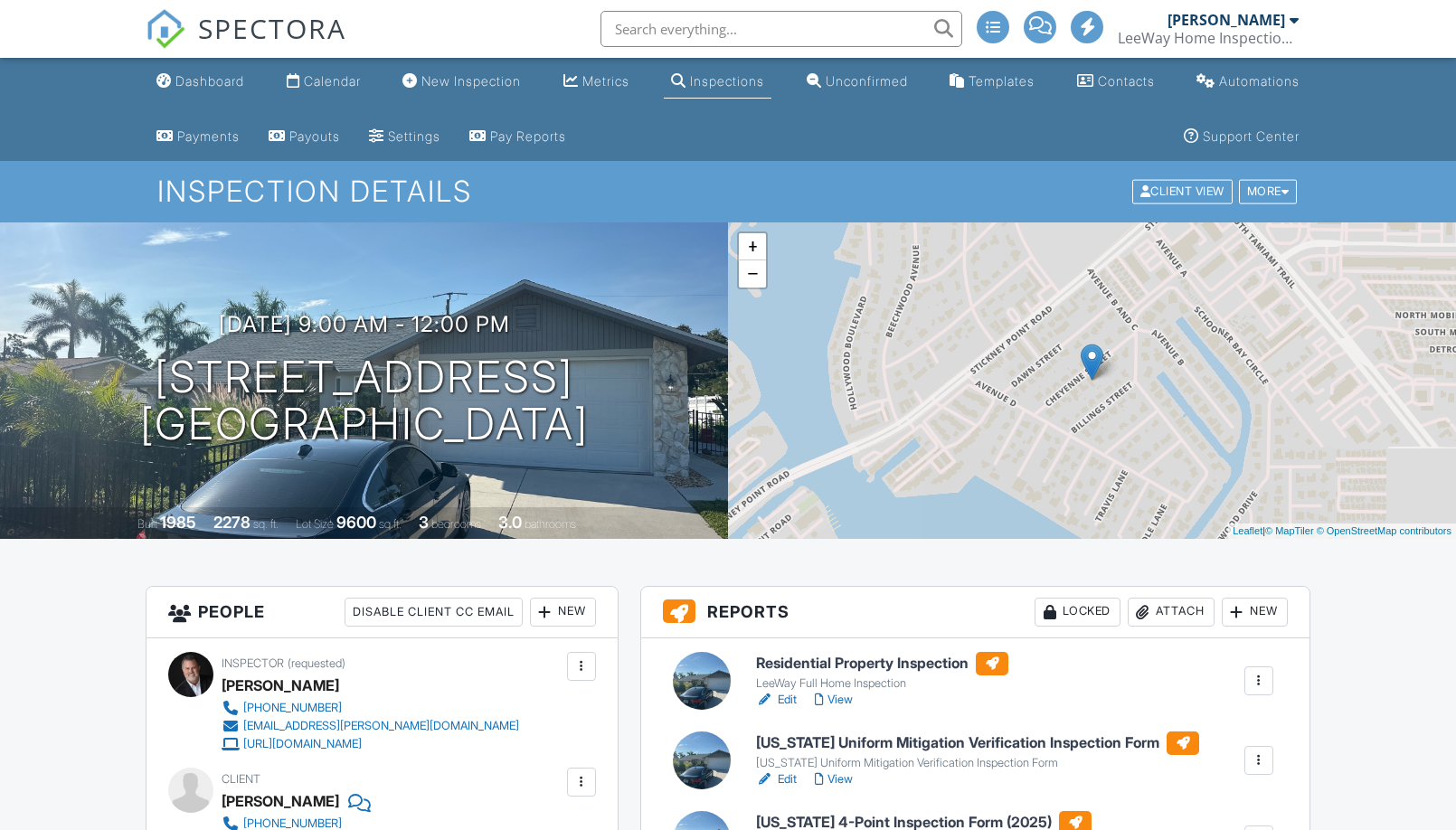 scroll, scrollTop: 0, scrollLeft: 0, axis: both 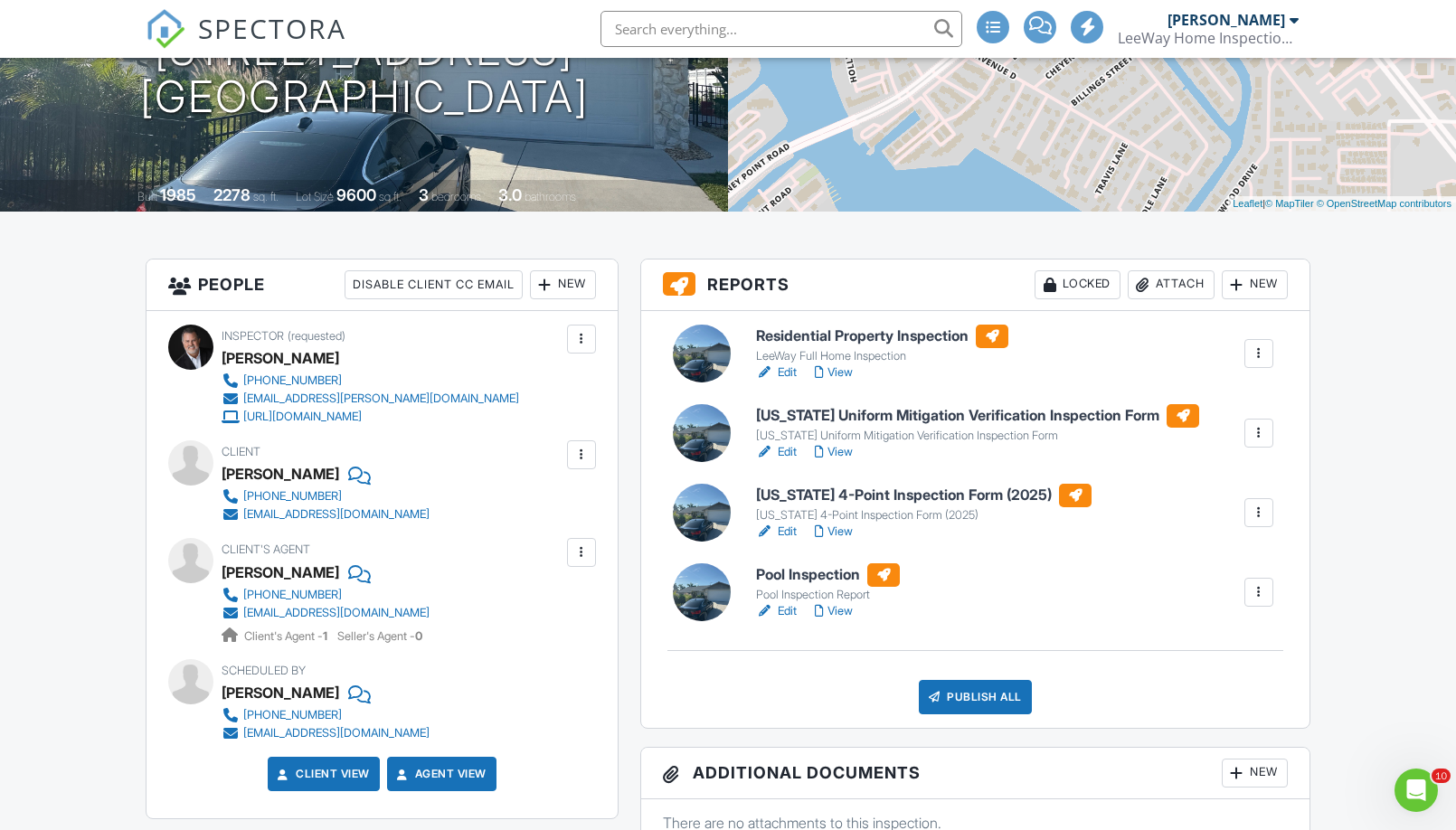 click on "Edit" at bounding box center [776, 373] 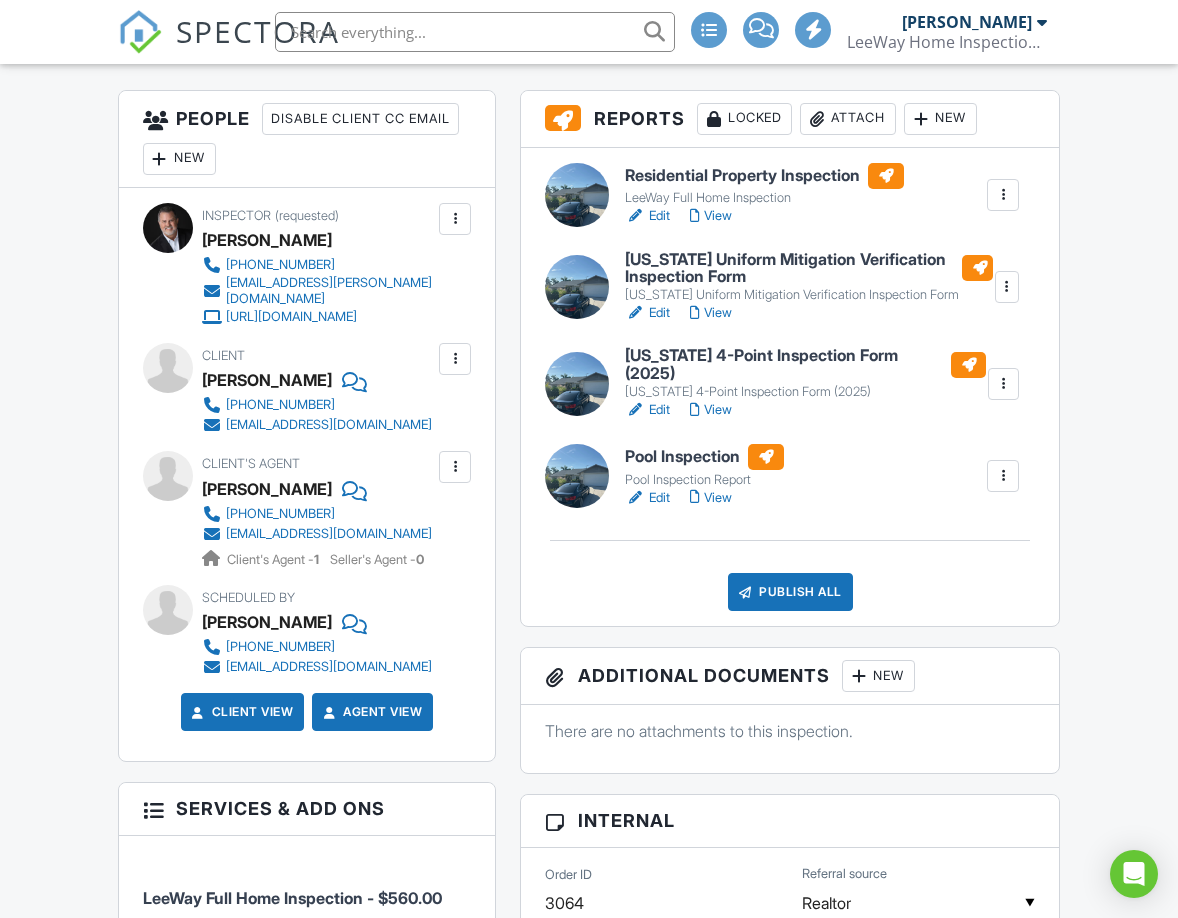 scroll, scrollTop: 594, scrollLeft: 0, axis: vertical 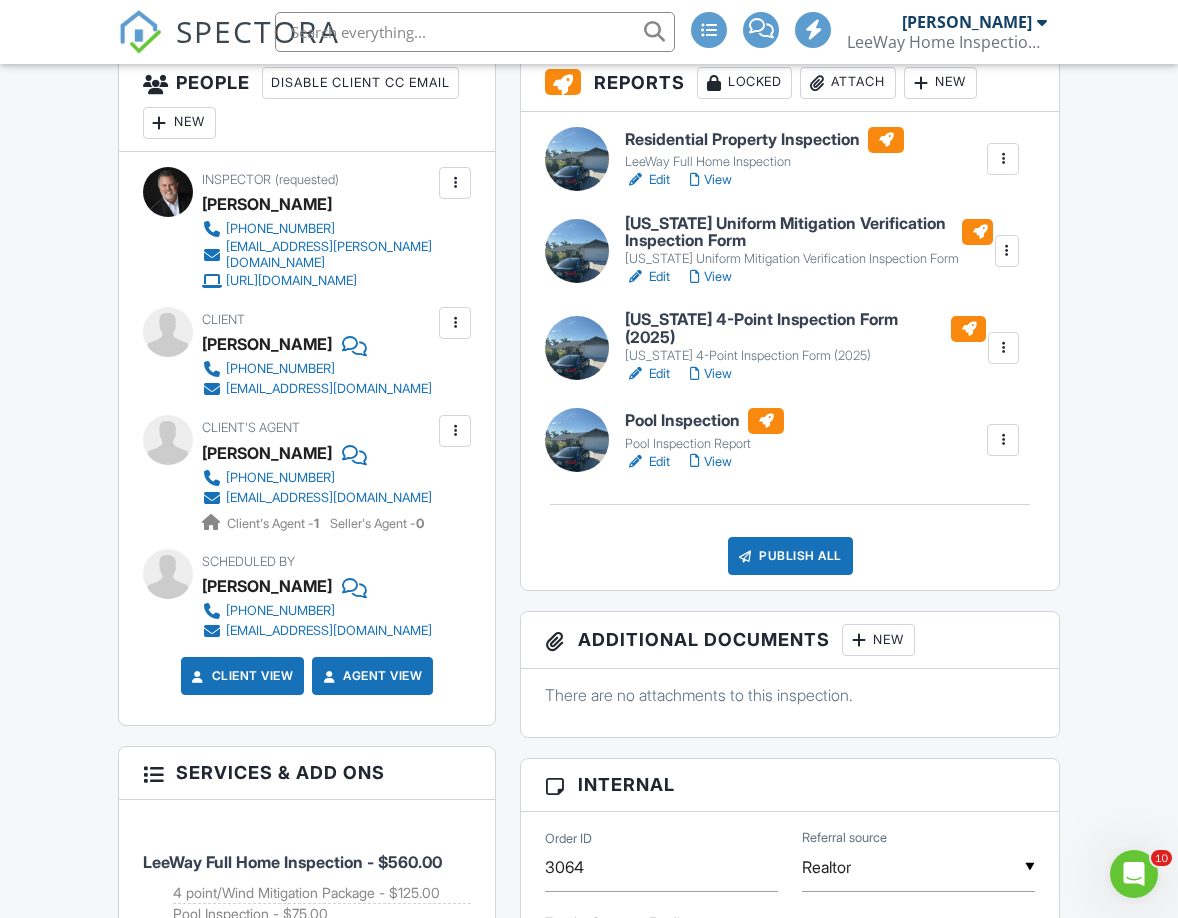 click at bounding box center (1003, 440) 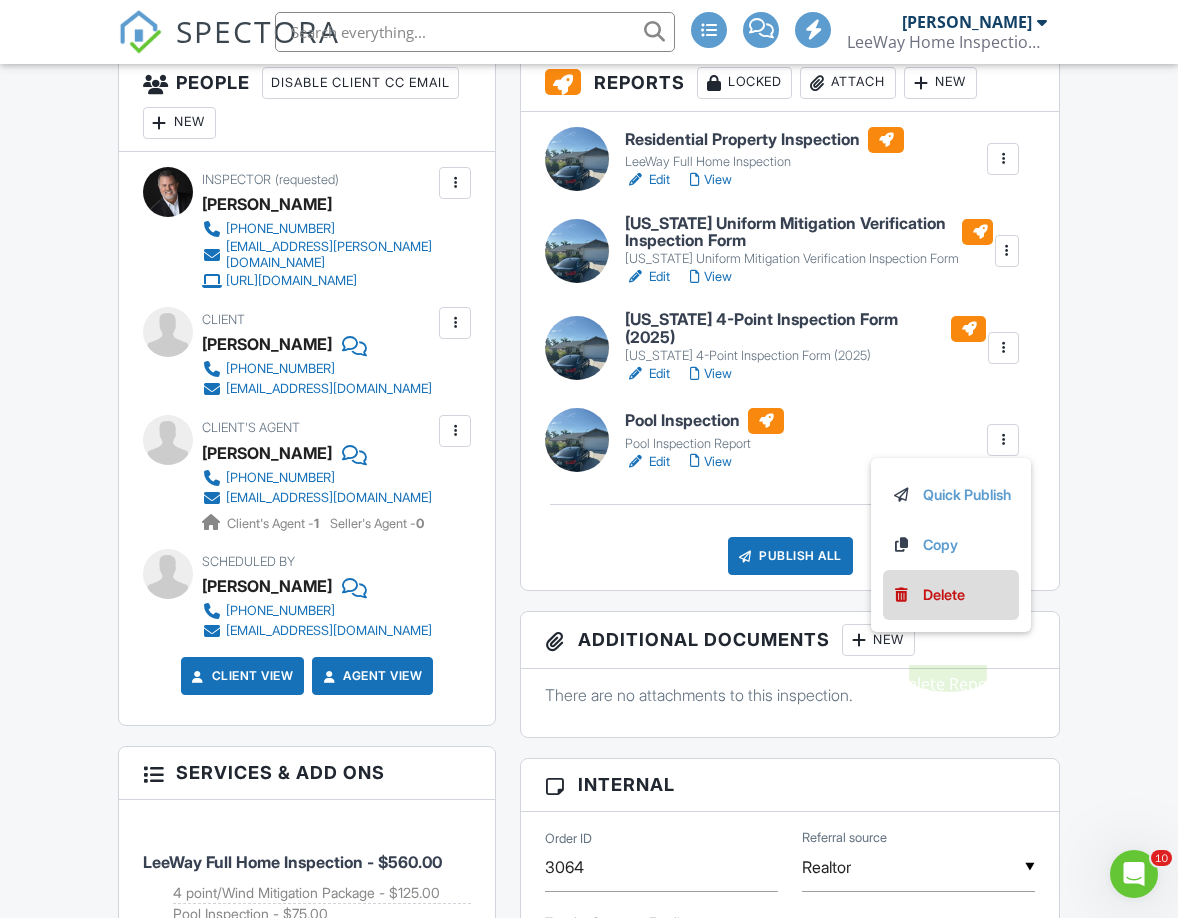 click on "Delete" at bounding box center [944, 595] 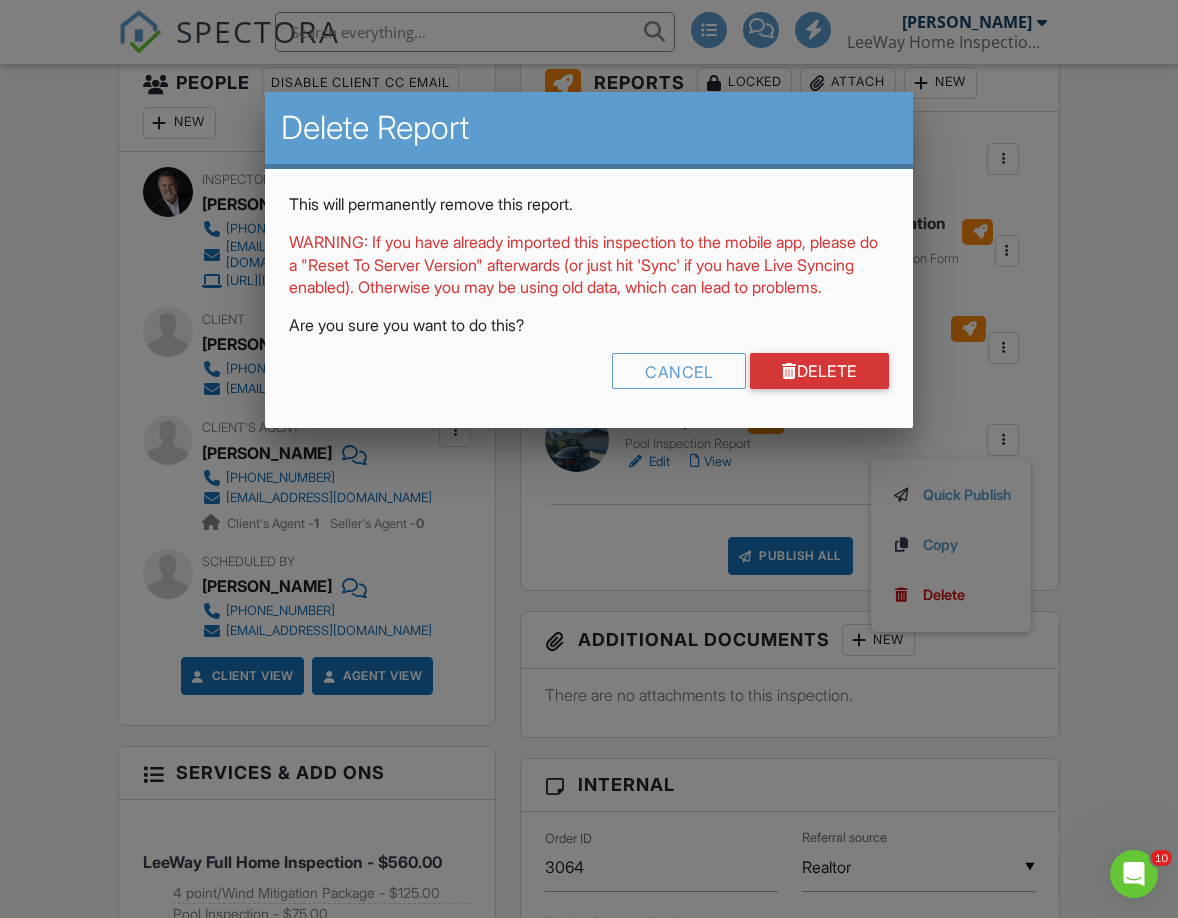 click on "Delete" at bounding box center (819, 371) 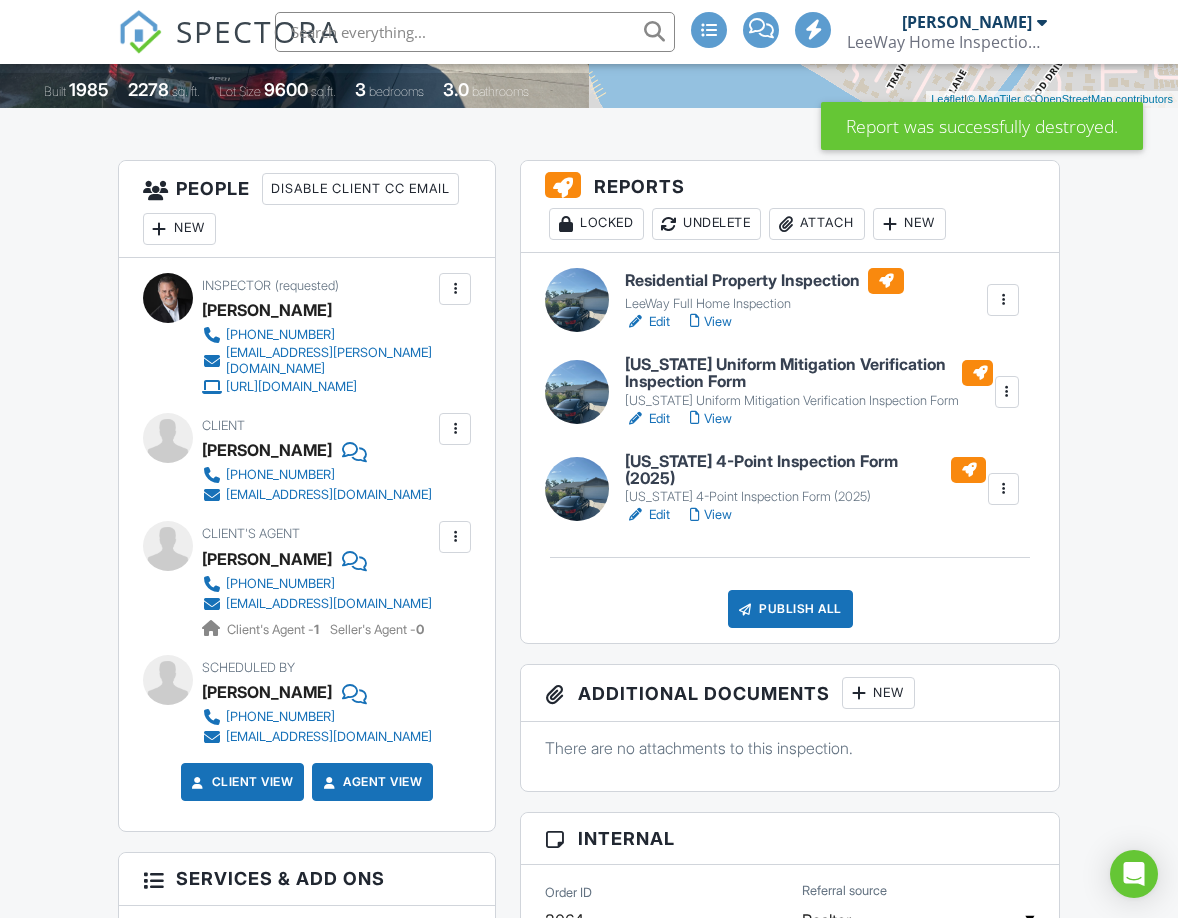 scroll, scrollTop: 492, scrollLeft: 0, axis: vertical 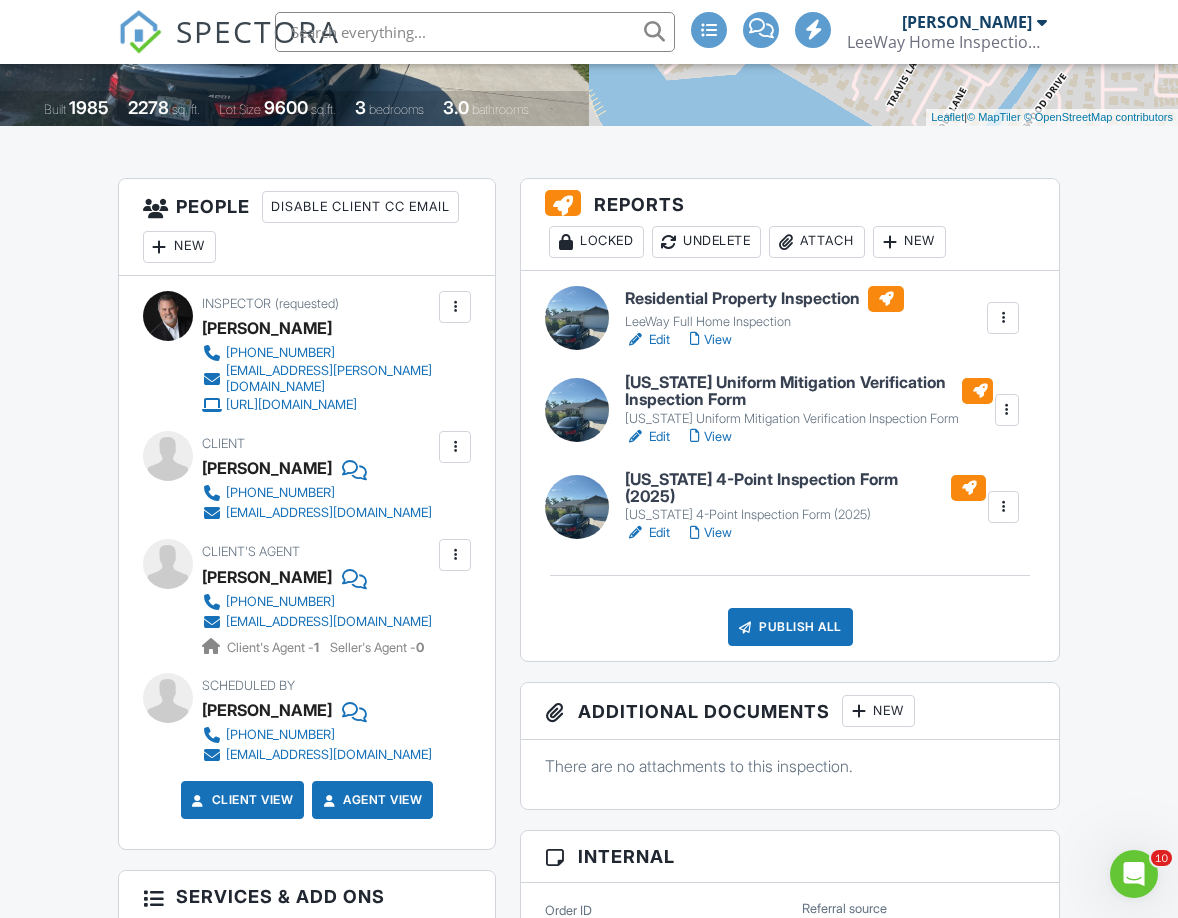click on "Edit" at bounding box center [647, 533] 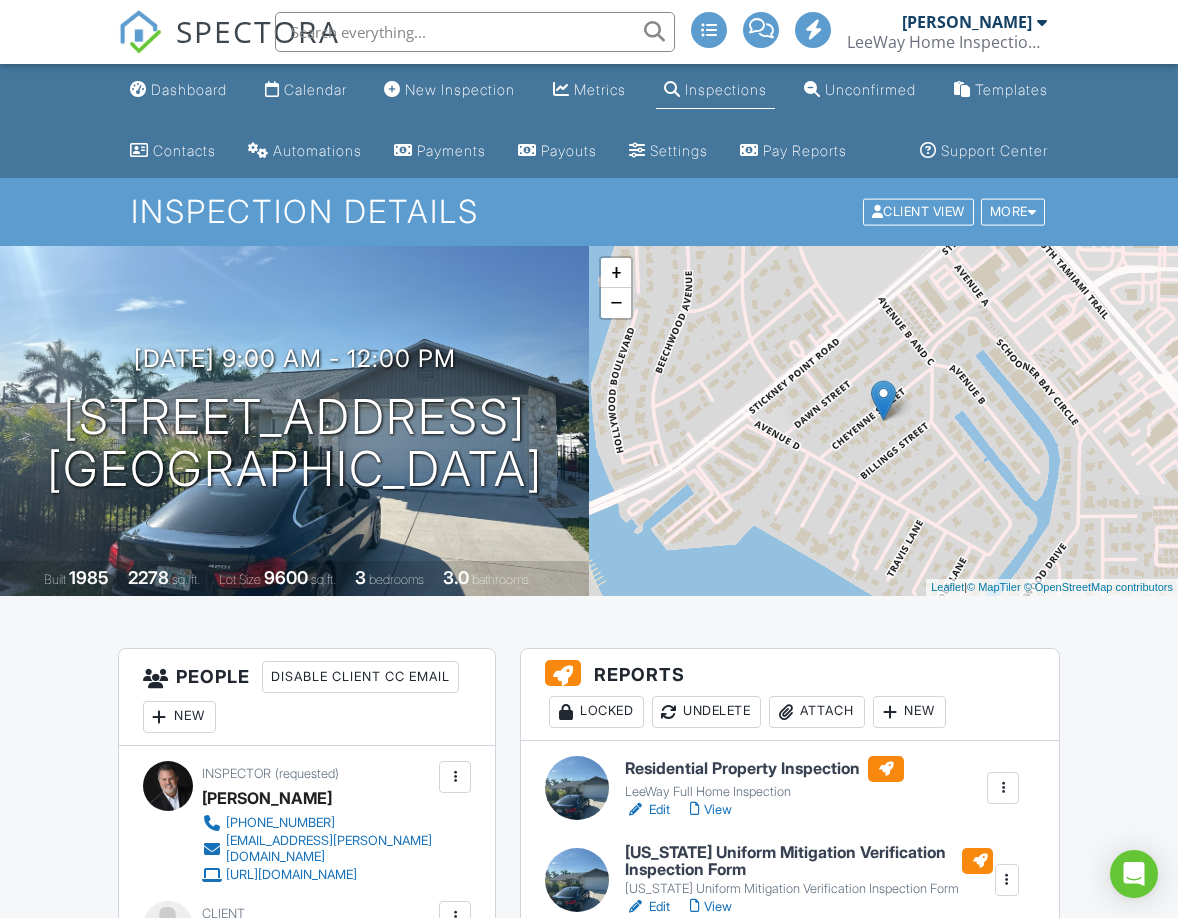 scroll, scrollTop: 353, scrollLeft: 0, axis: vertical 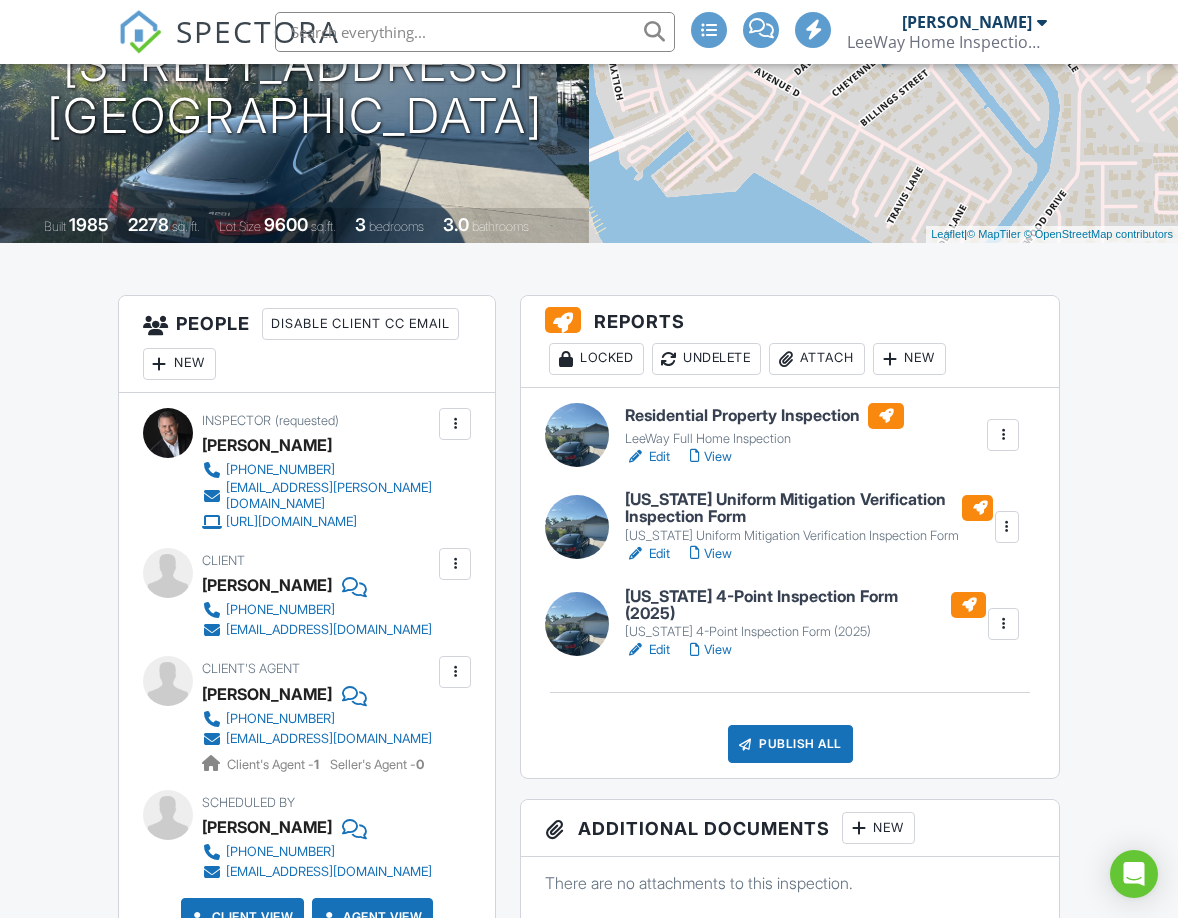 click on "Edit" at bounding box center (647, 554) 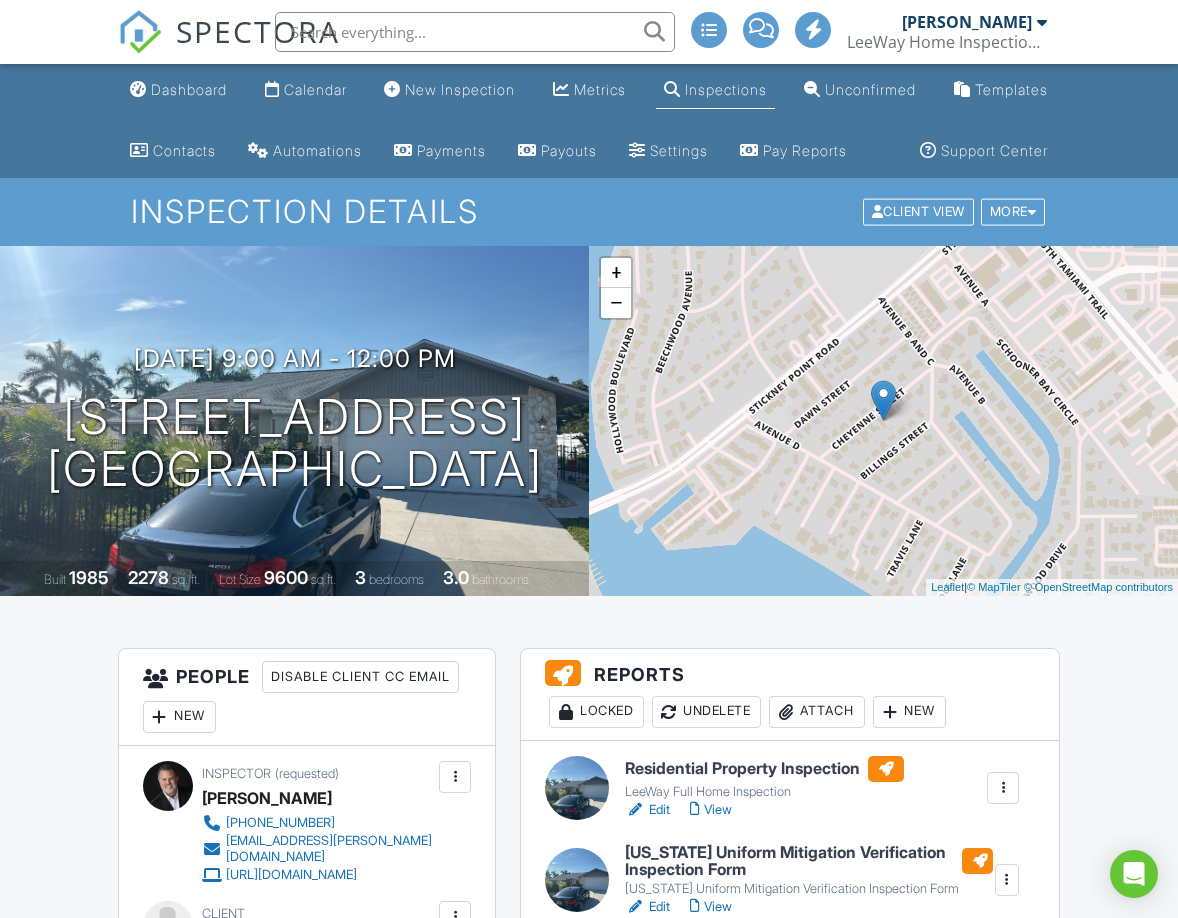 scroll, scrollTop: 0, scrollLeft: 0, axis: both 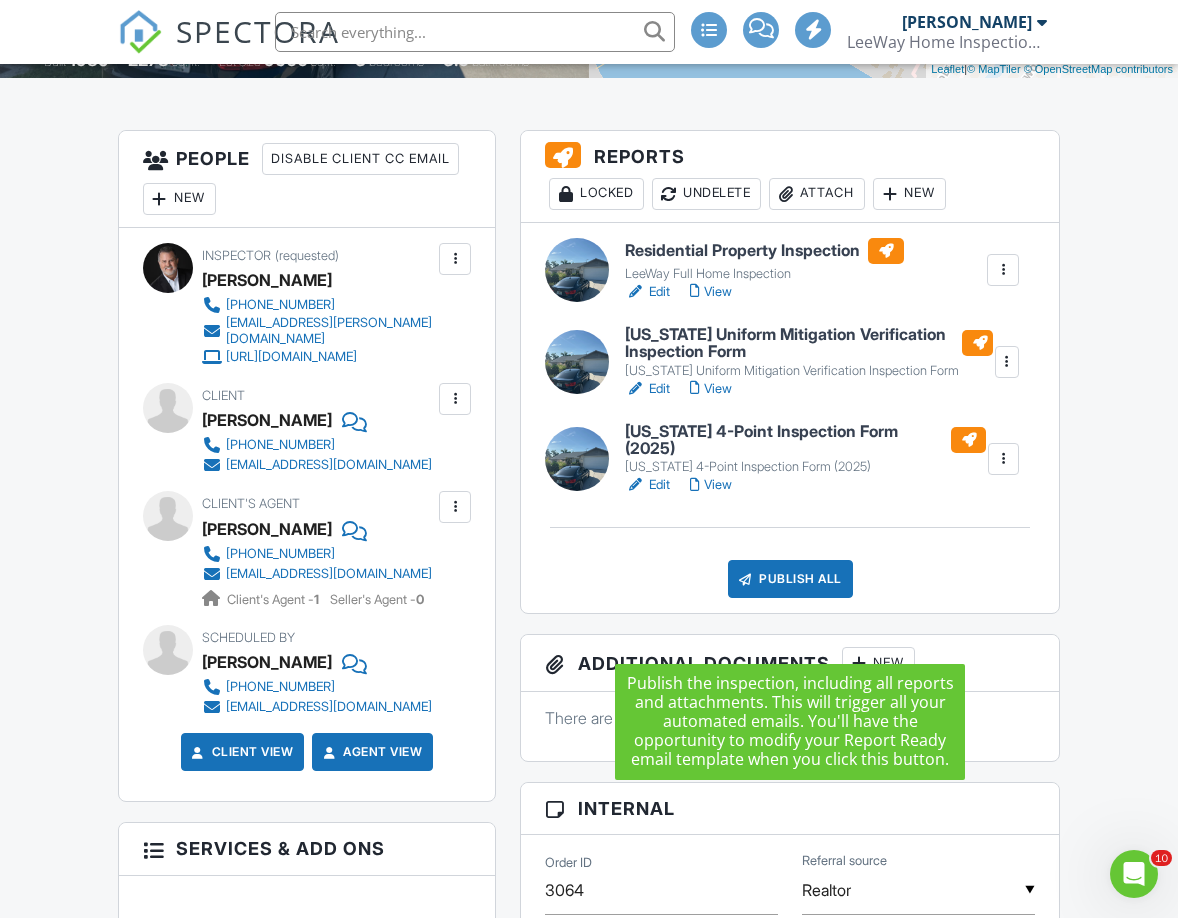 click on "Publish All" at bounding box center (790, 579) 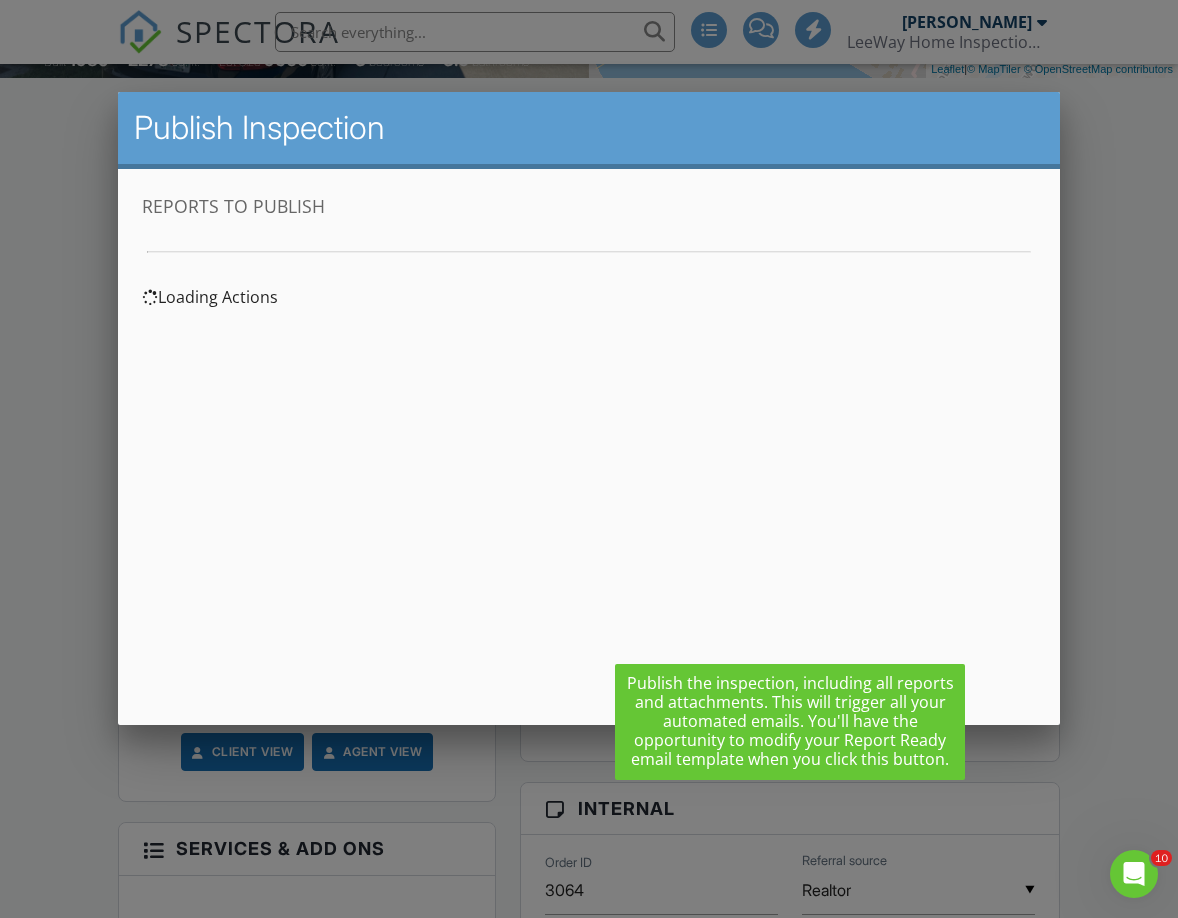 scroll, scrollTop: 0, scrollLeft: 0, axis: both 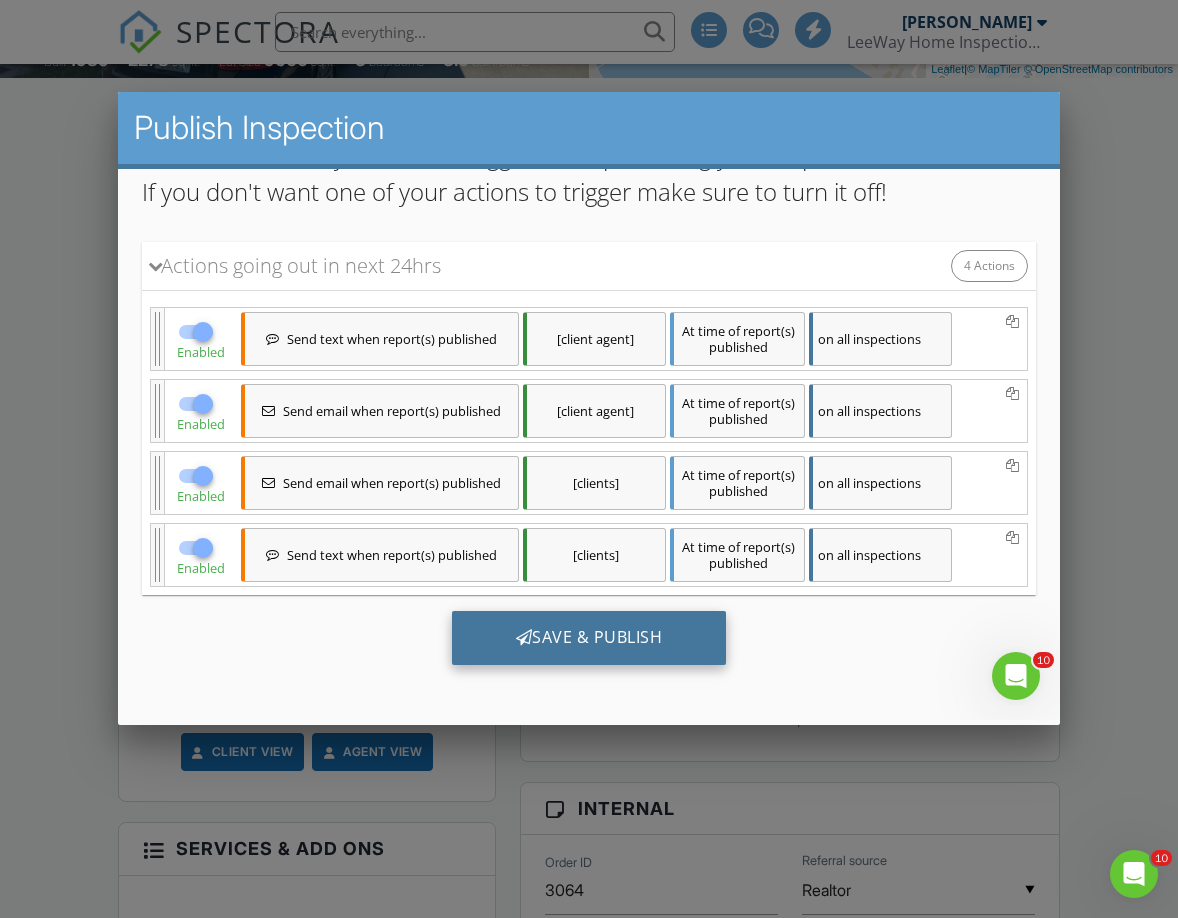 click on "Save & Publish" at bounding box center [588, 637] 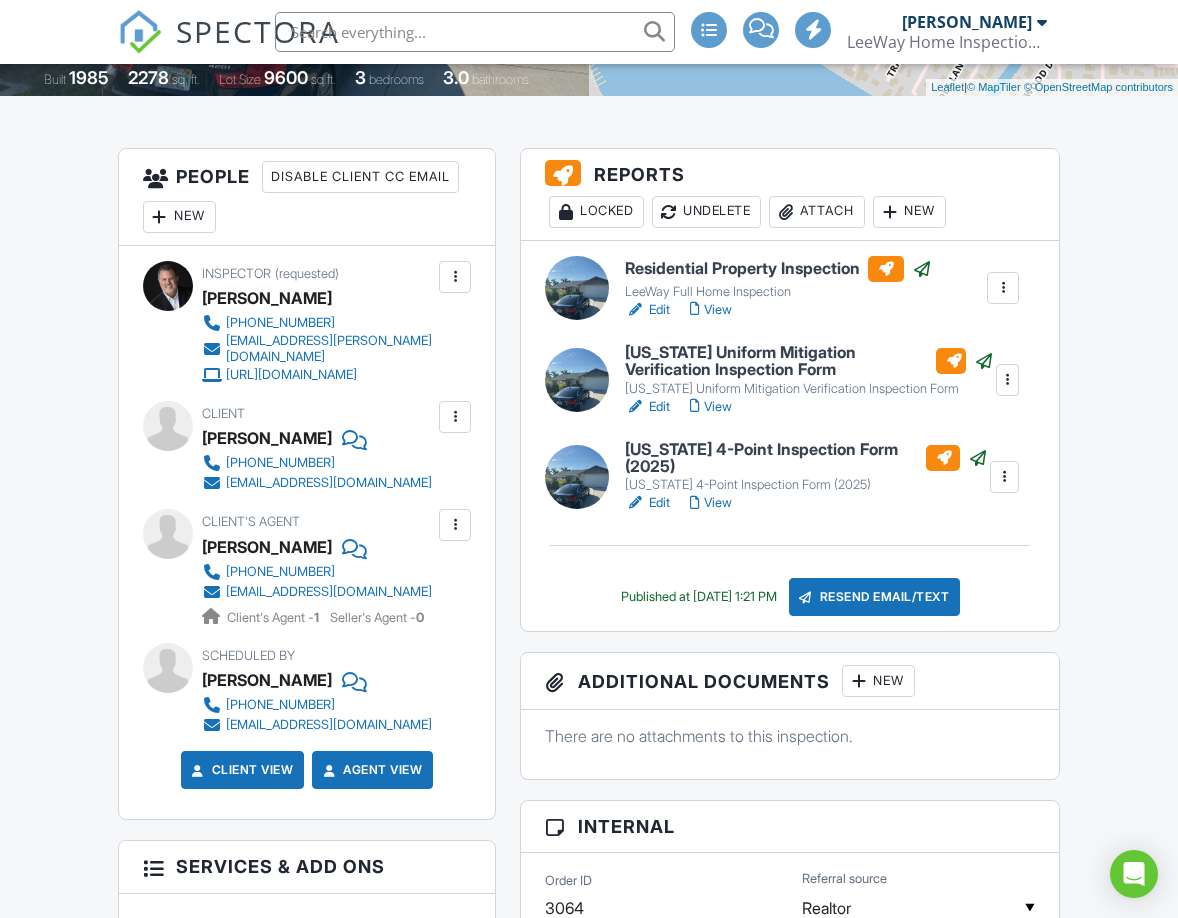 scroll, scrollTop: 503, scrollLeft: 0, axis: vertical 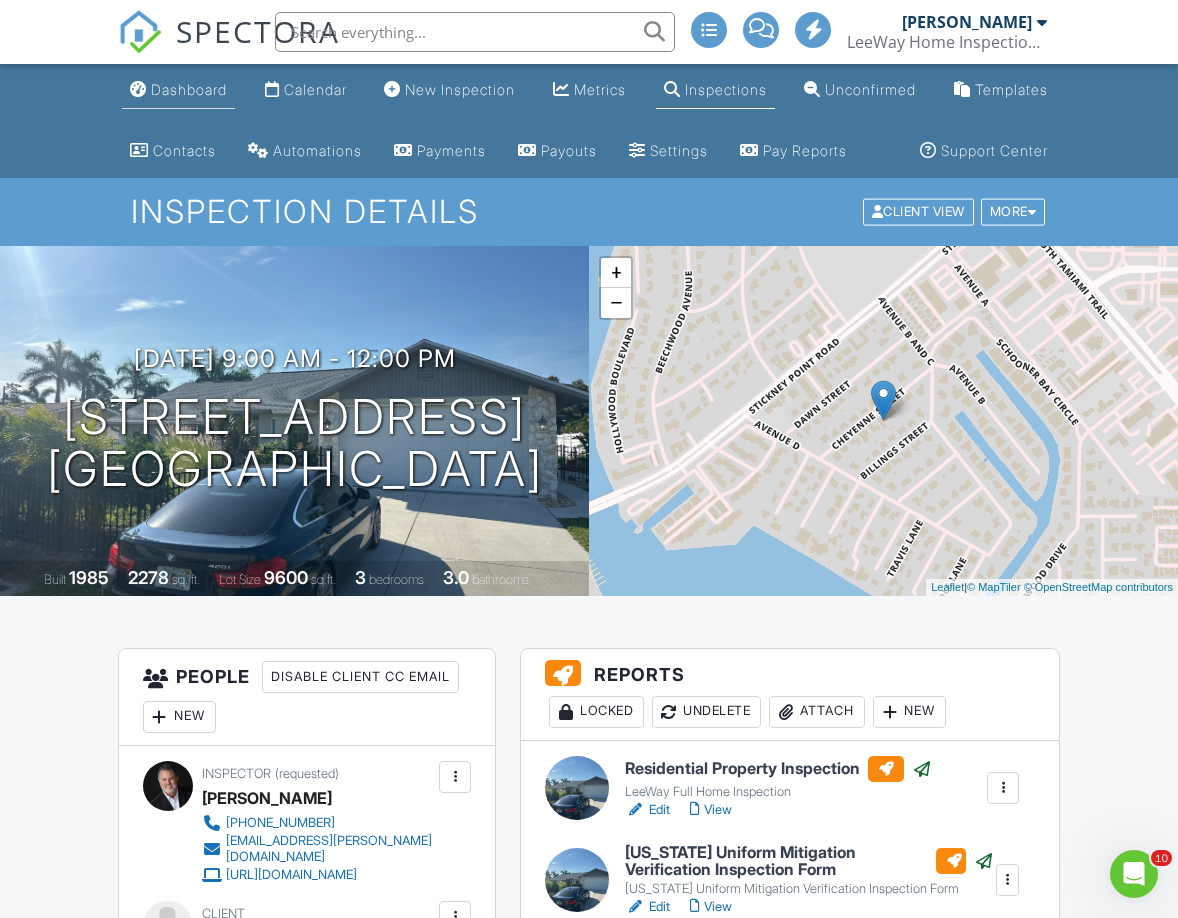 click on "Dashboard" at bounding box center (189, 89) 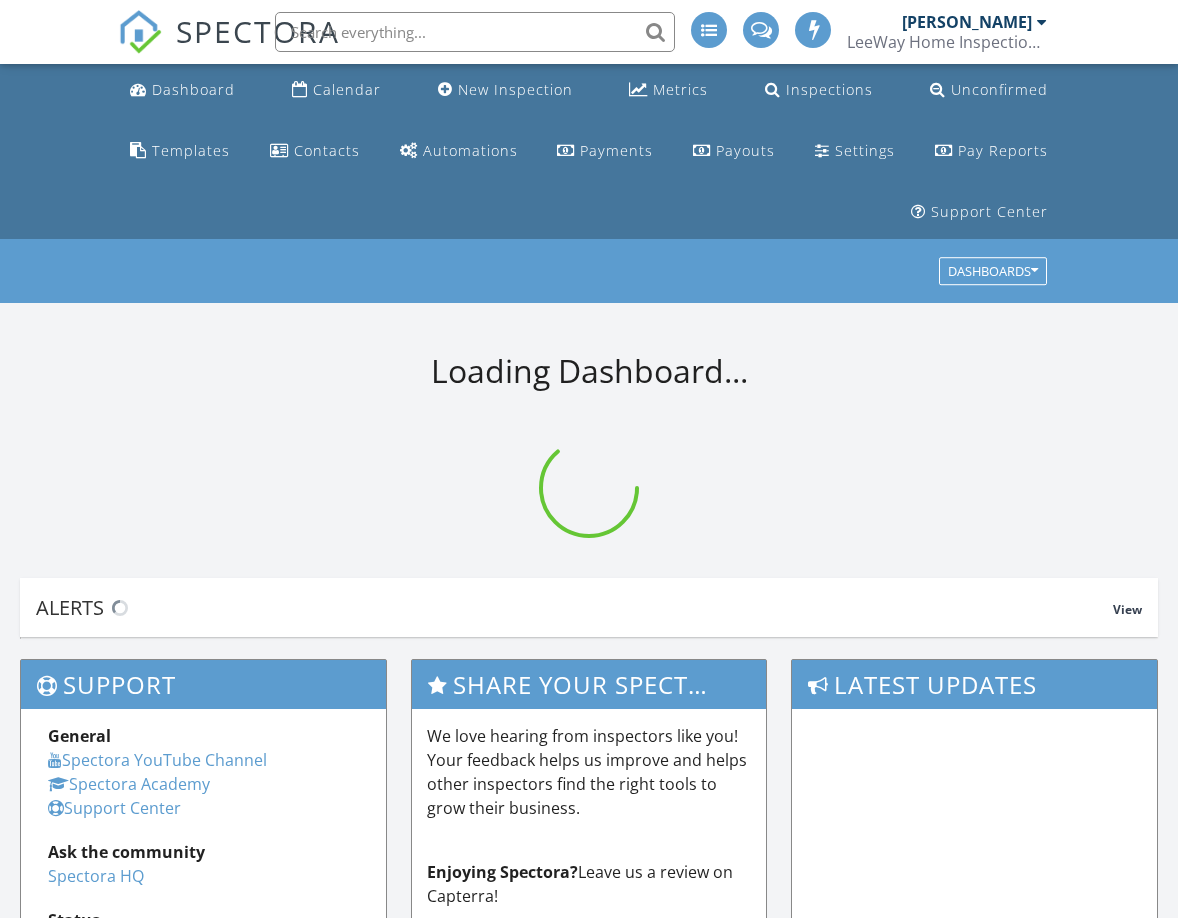 scroll, scrollTop: 0, scrollLeft: 0, axis: both 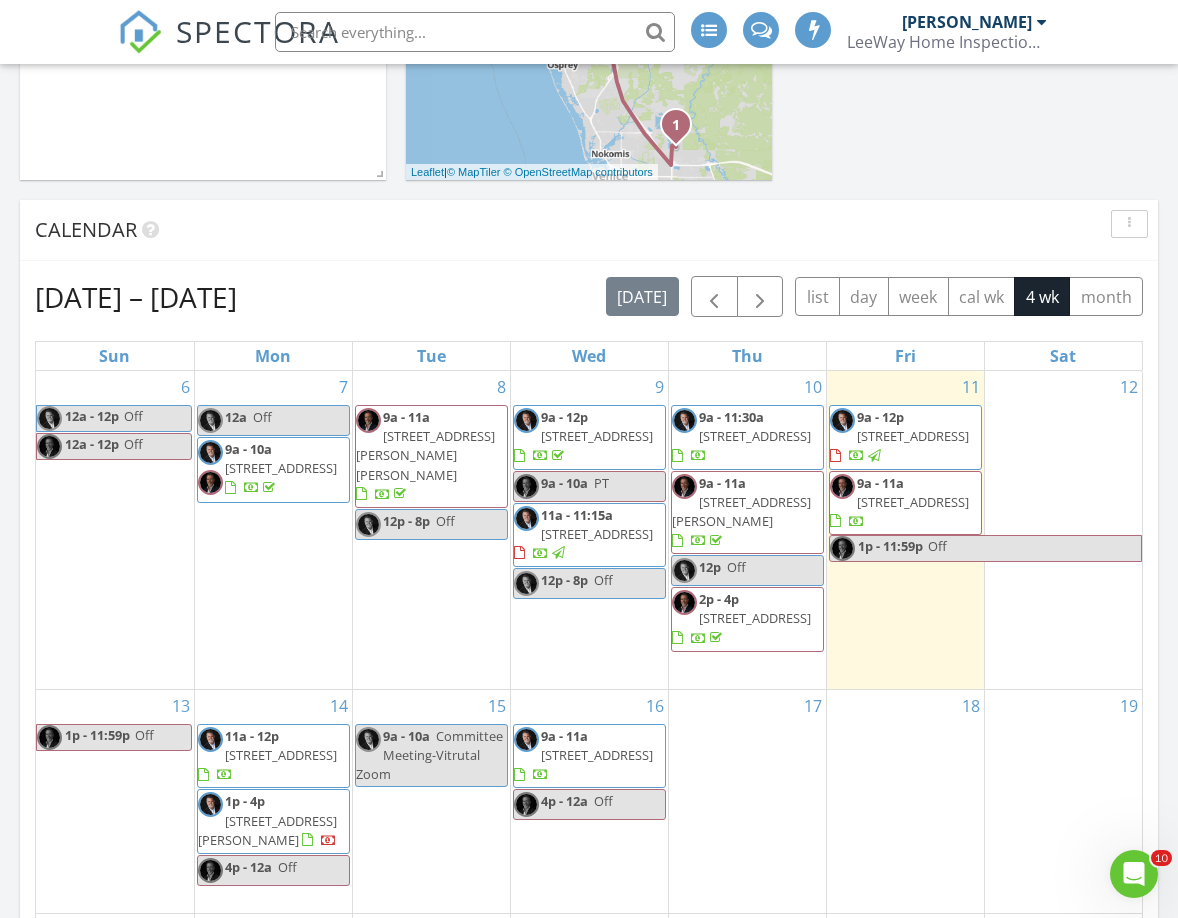 click on "253 Marcheno Wy, Nokomis 34275" at bounding box center [913, 502] 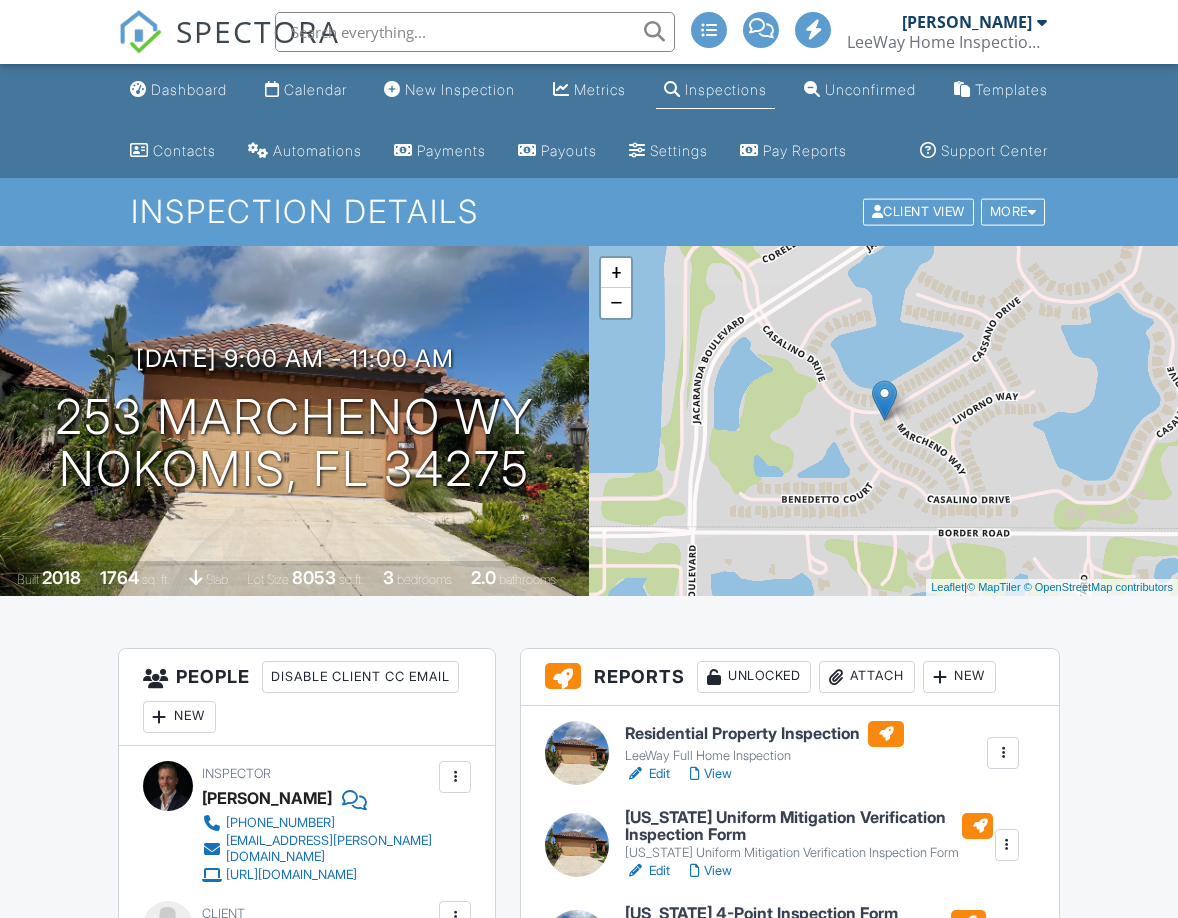 scroll, scrollTop: 456, scrollLeft: 0, axis: vertical 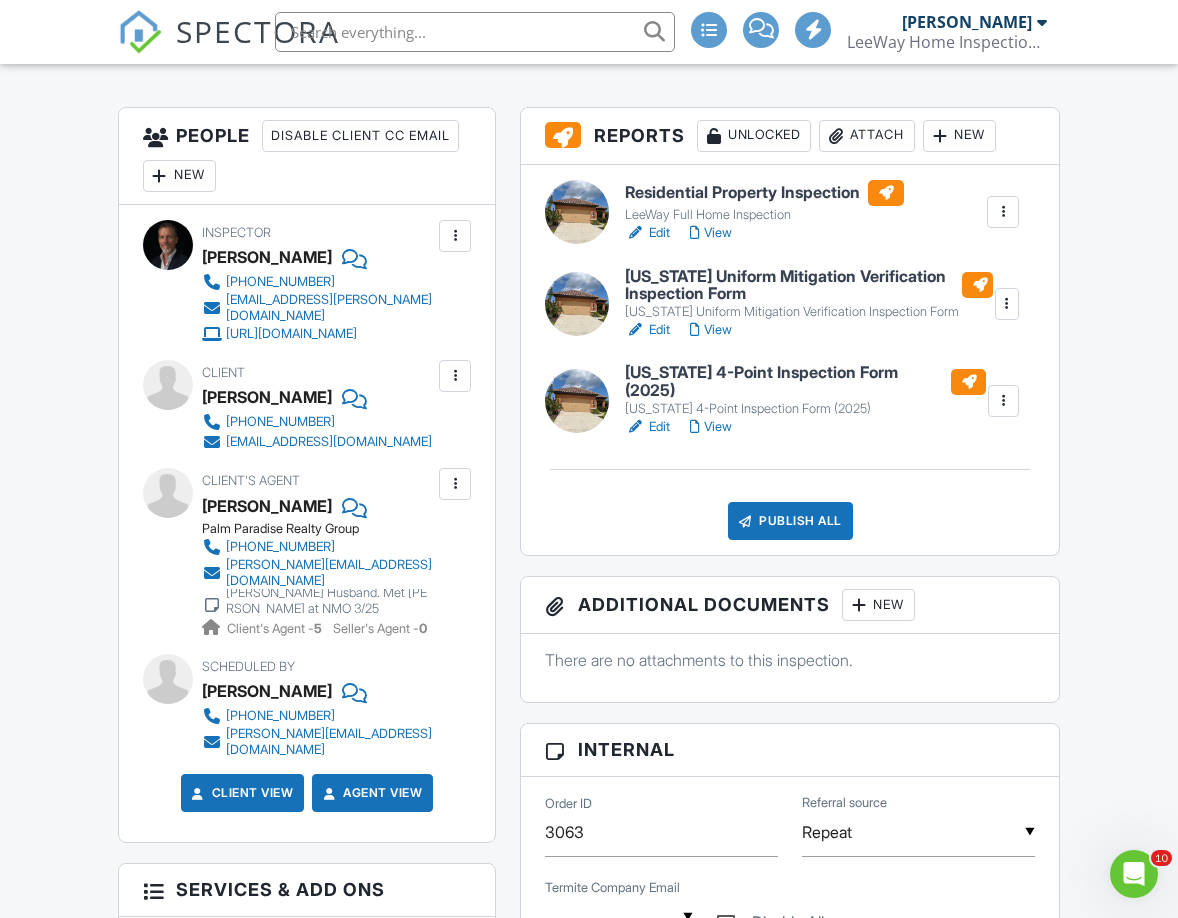 click on "Edit" at bounding box center [647, 233] 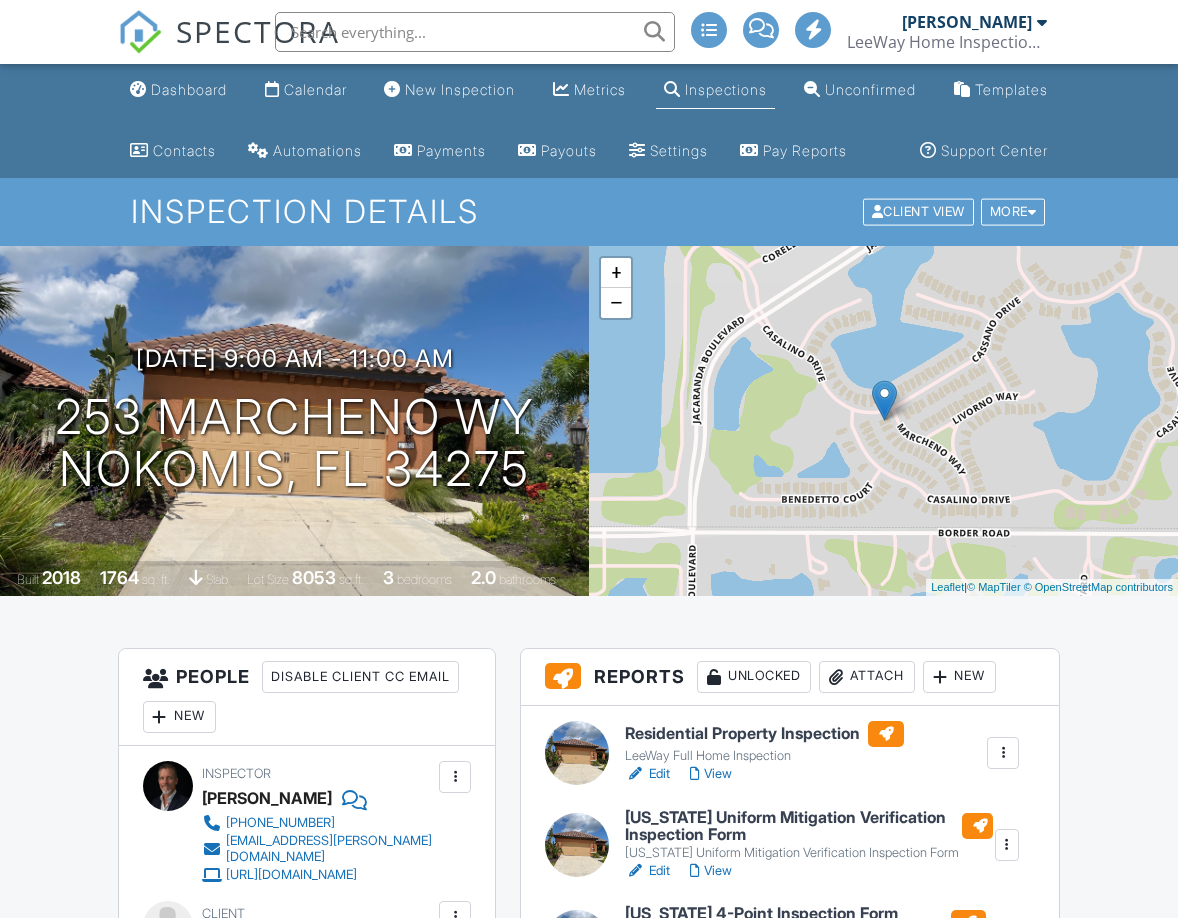 scroll, scrollTop: 0, scrollLeft: 0, axis: both 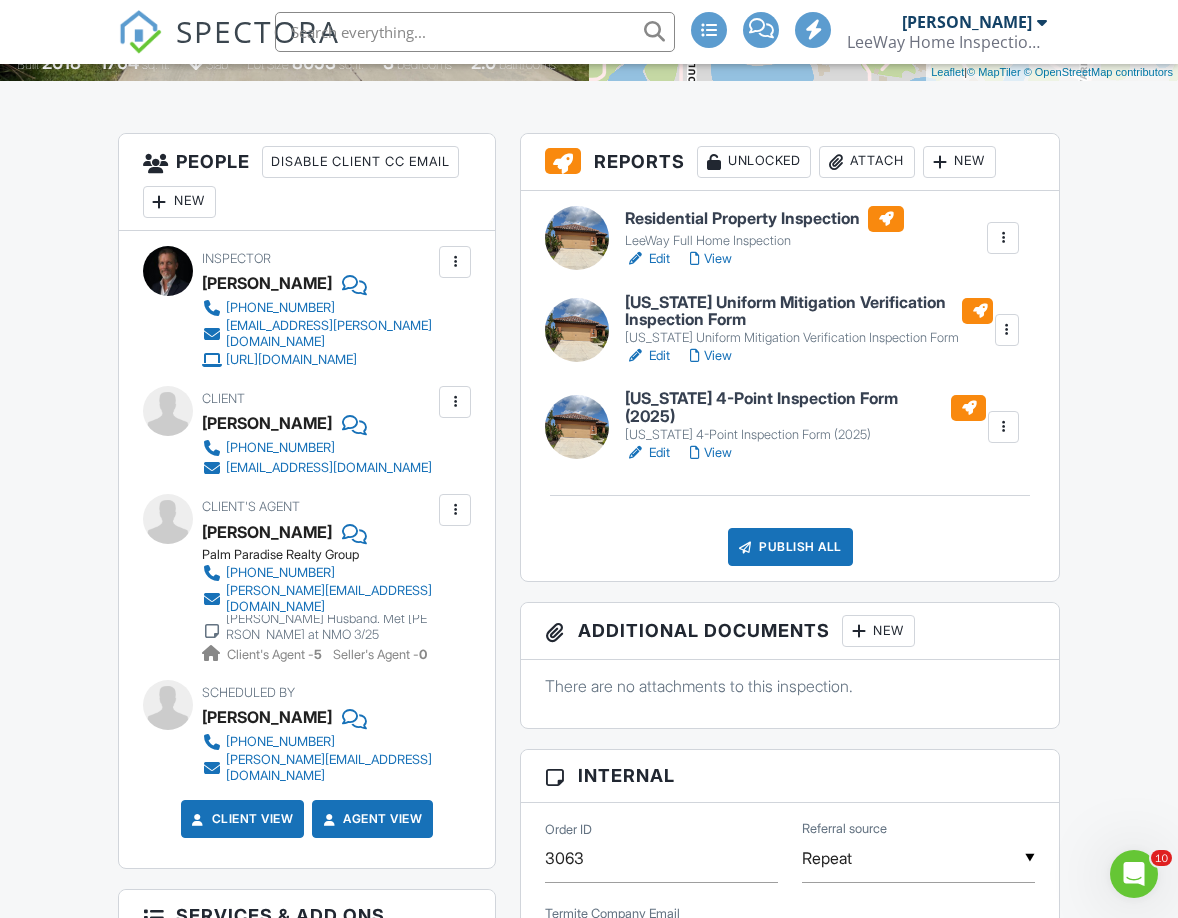 click on "Edit" at bounding box center (647, 453) 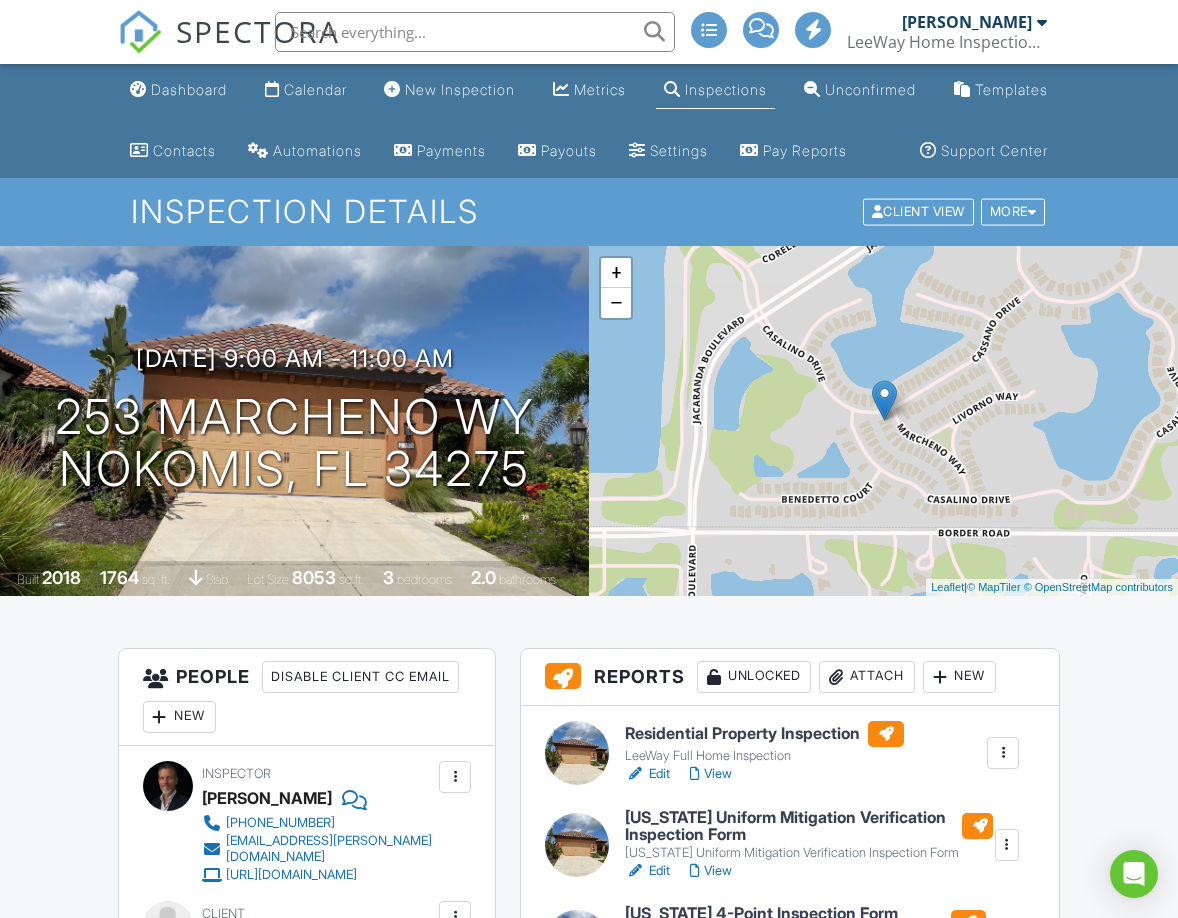 scroll, scrollTop: 486, scrollLeft: 0, axis: vertical 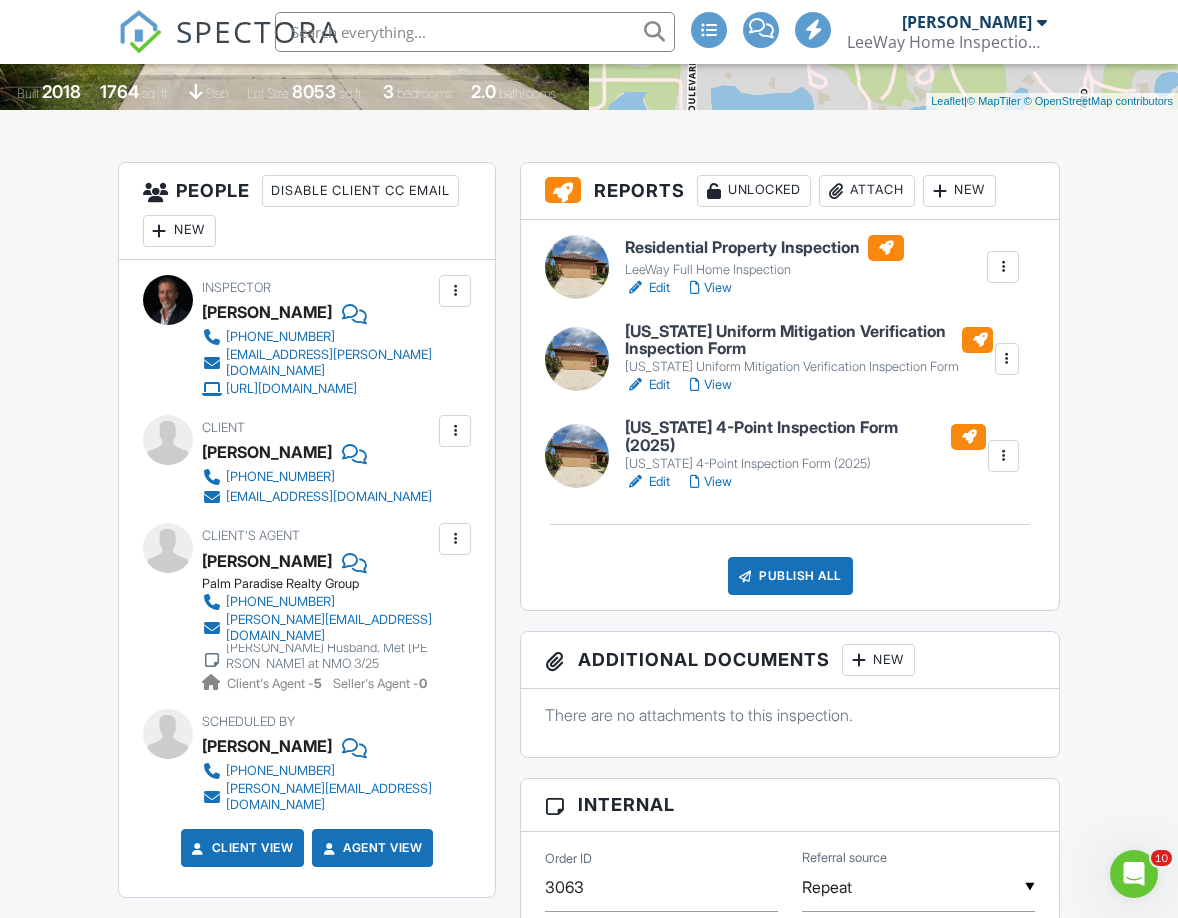 click on "Edit" at bounding box center (647, 385) 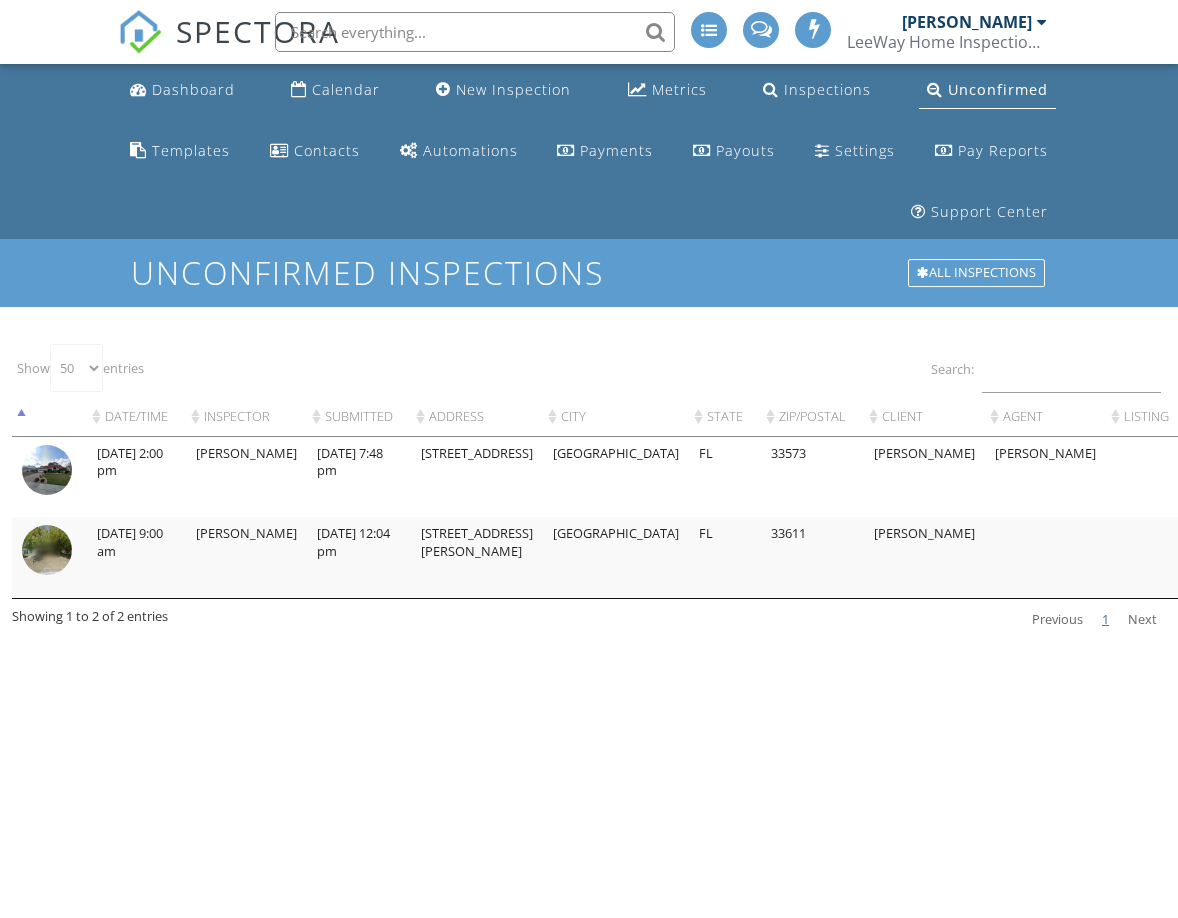 select on "50" 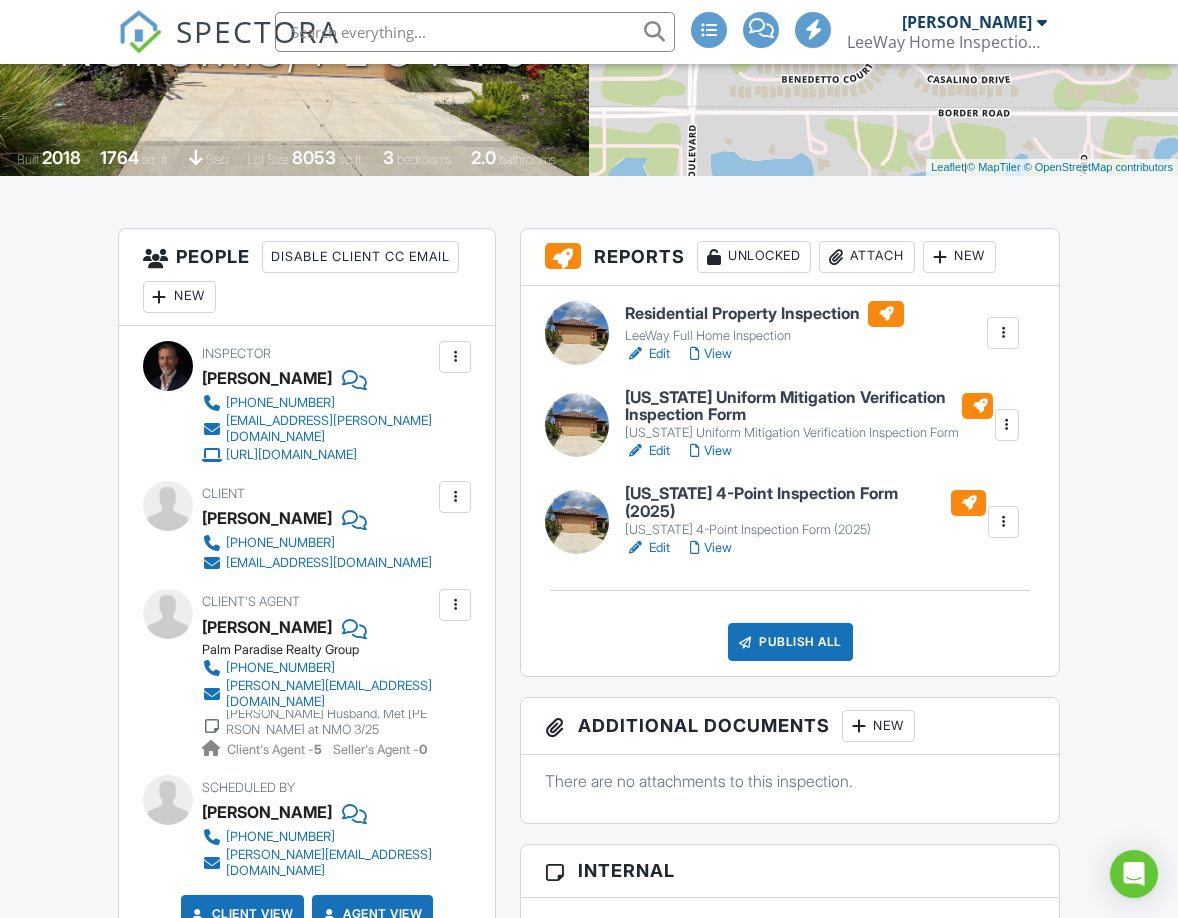 scroll, scrollTop: 681, scrollLeft: 0, axis: vertical 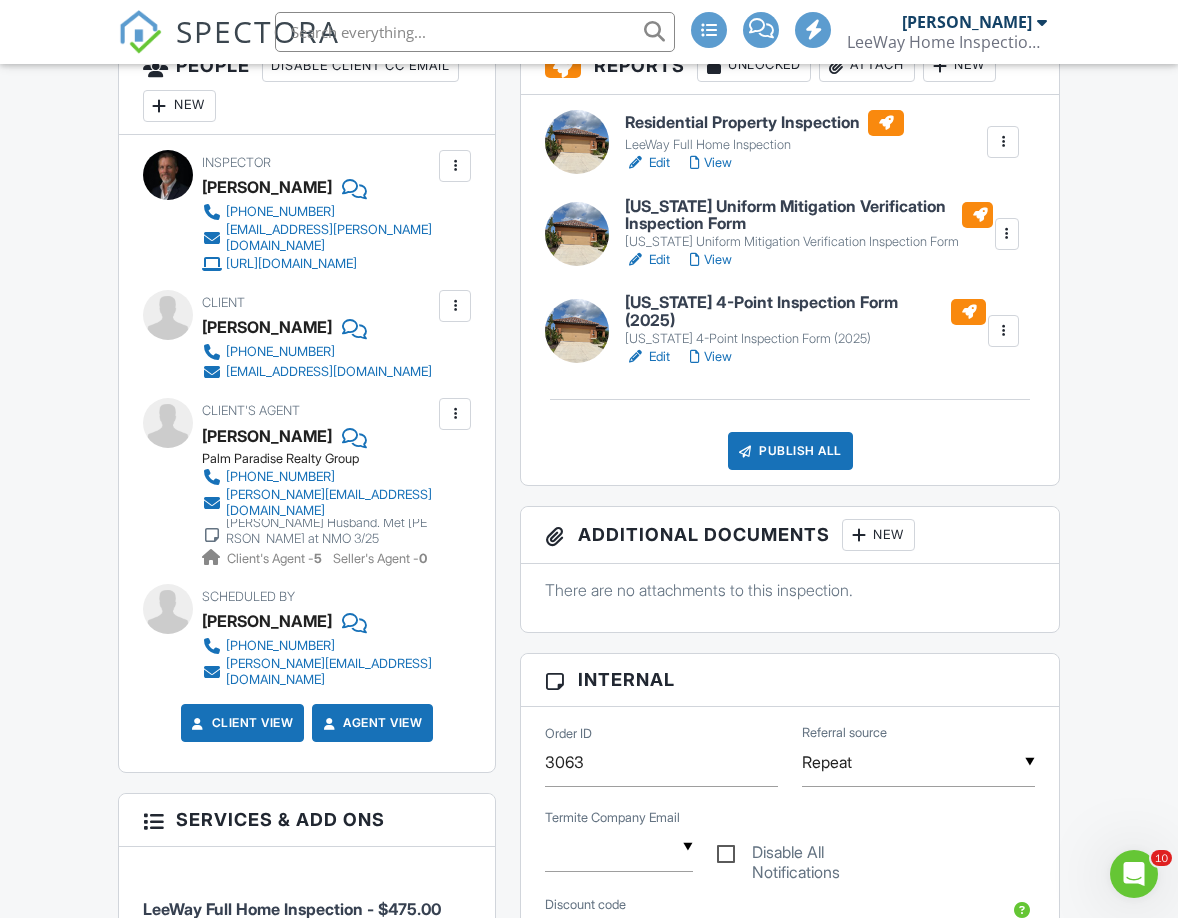 click on "Edit" at bounding box center (647, 260) 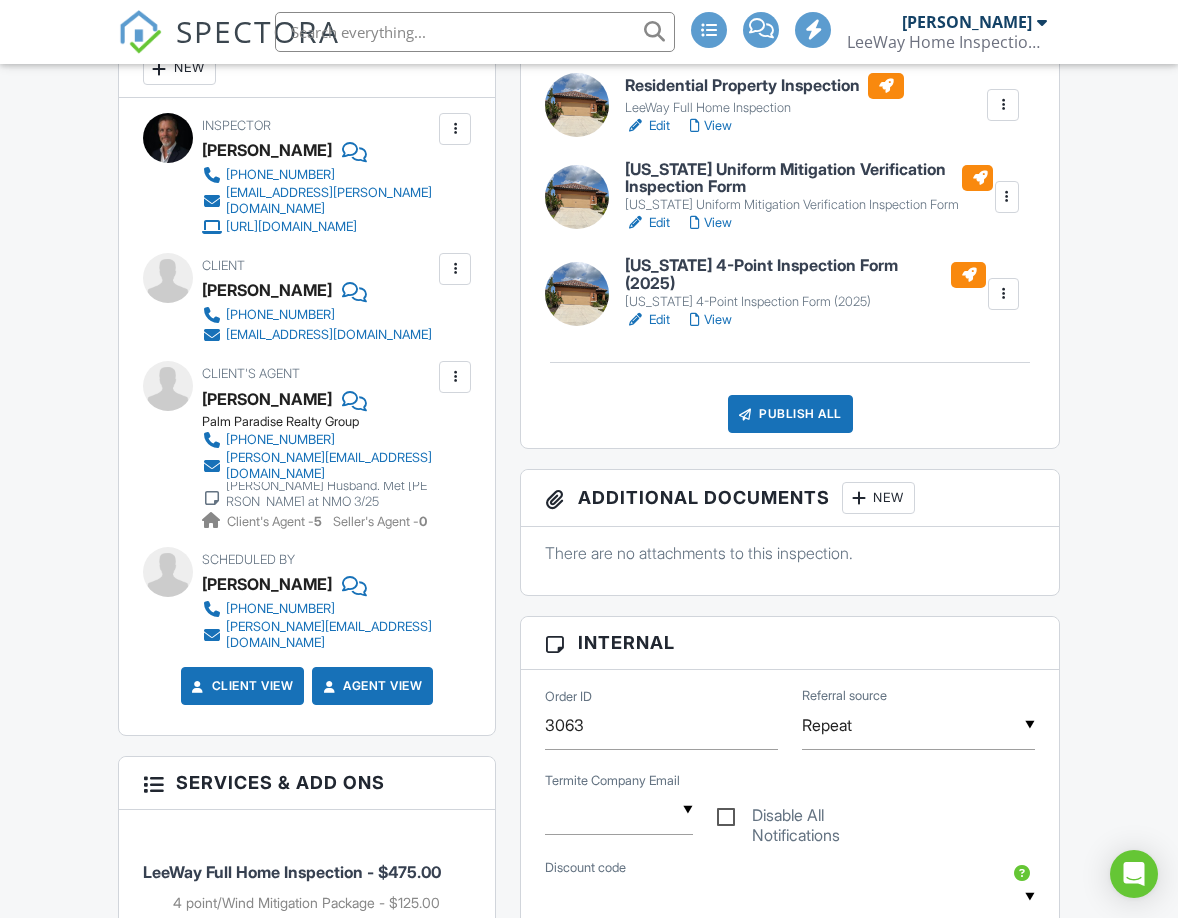 scroll, scrollTop: 654, scrollLeft: 0, axis: vertical 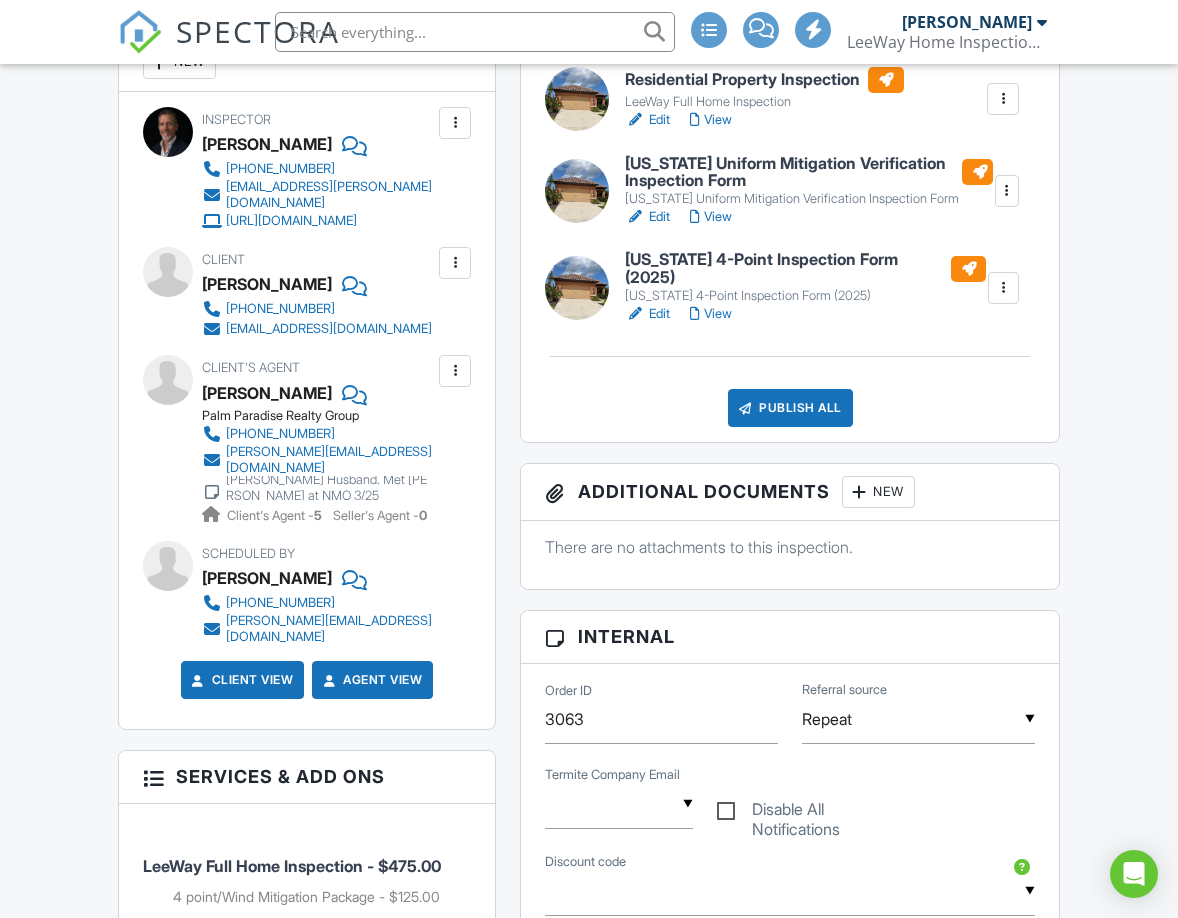 click on "Publish All" at bounding box center [790, 408] 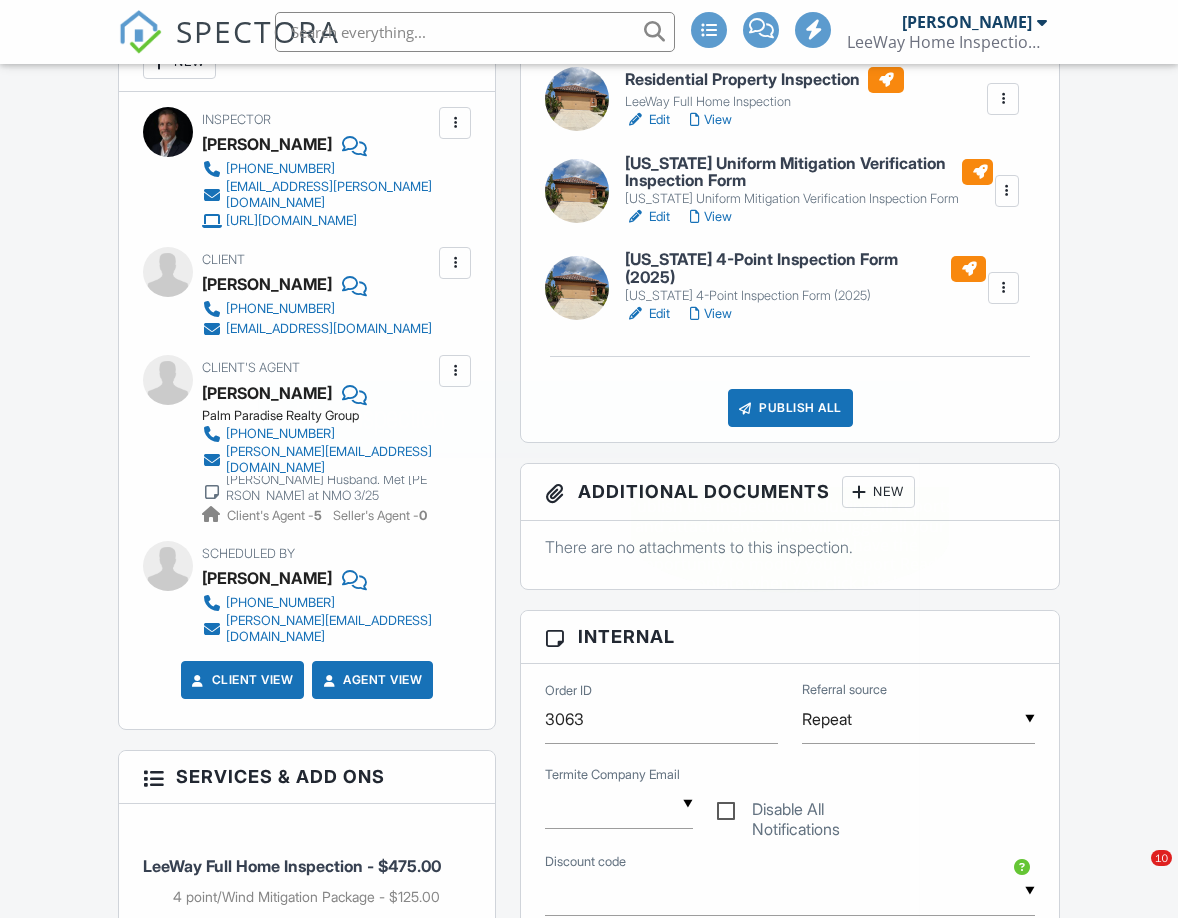 scroll, scrollTop: 0, scrollLeft: 0, axis: both 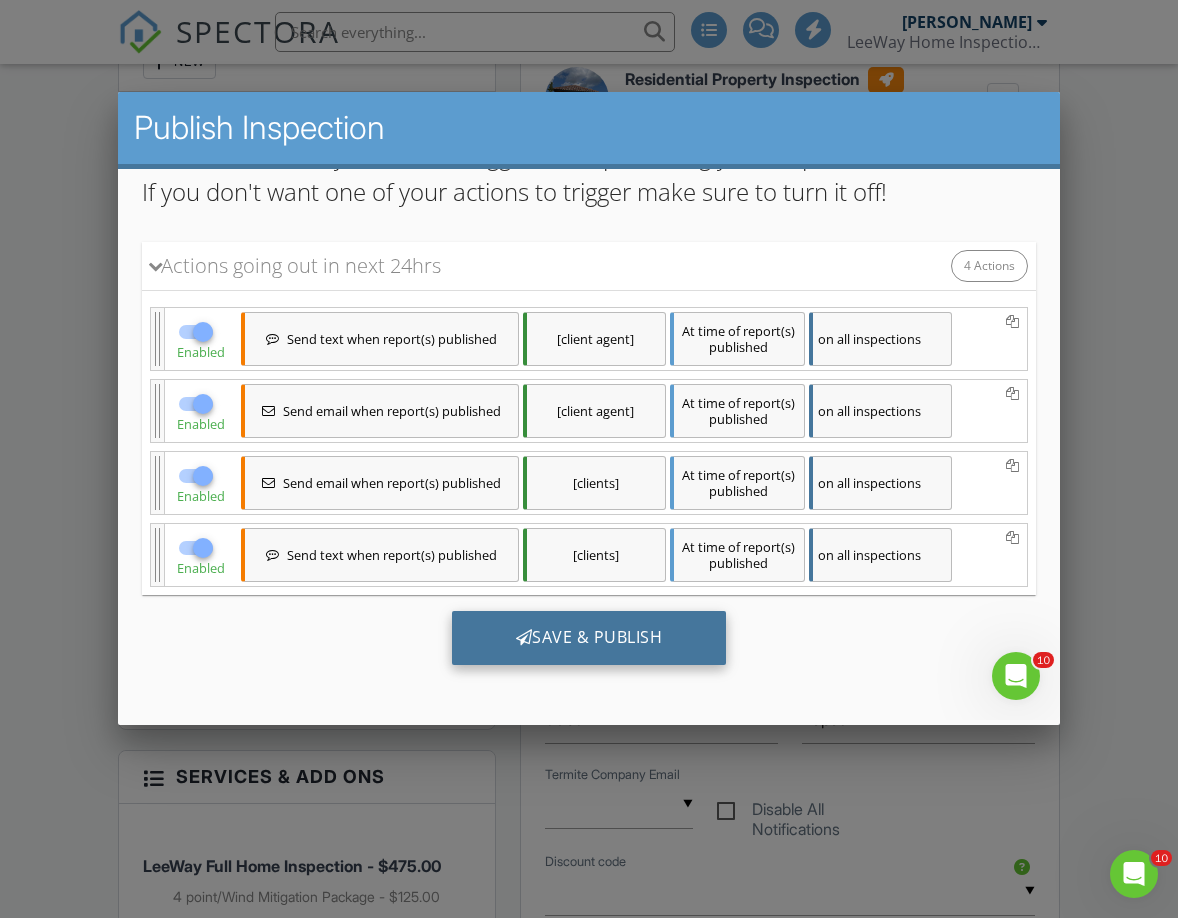 click on "Save & Publish" at bounding box center (588, 637) 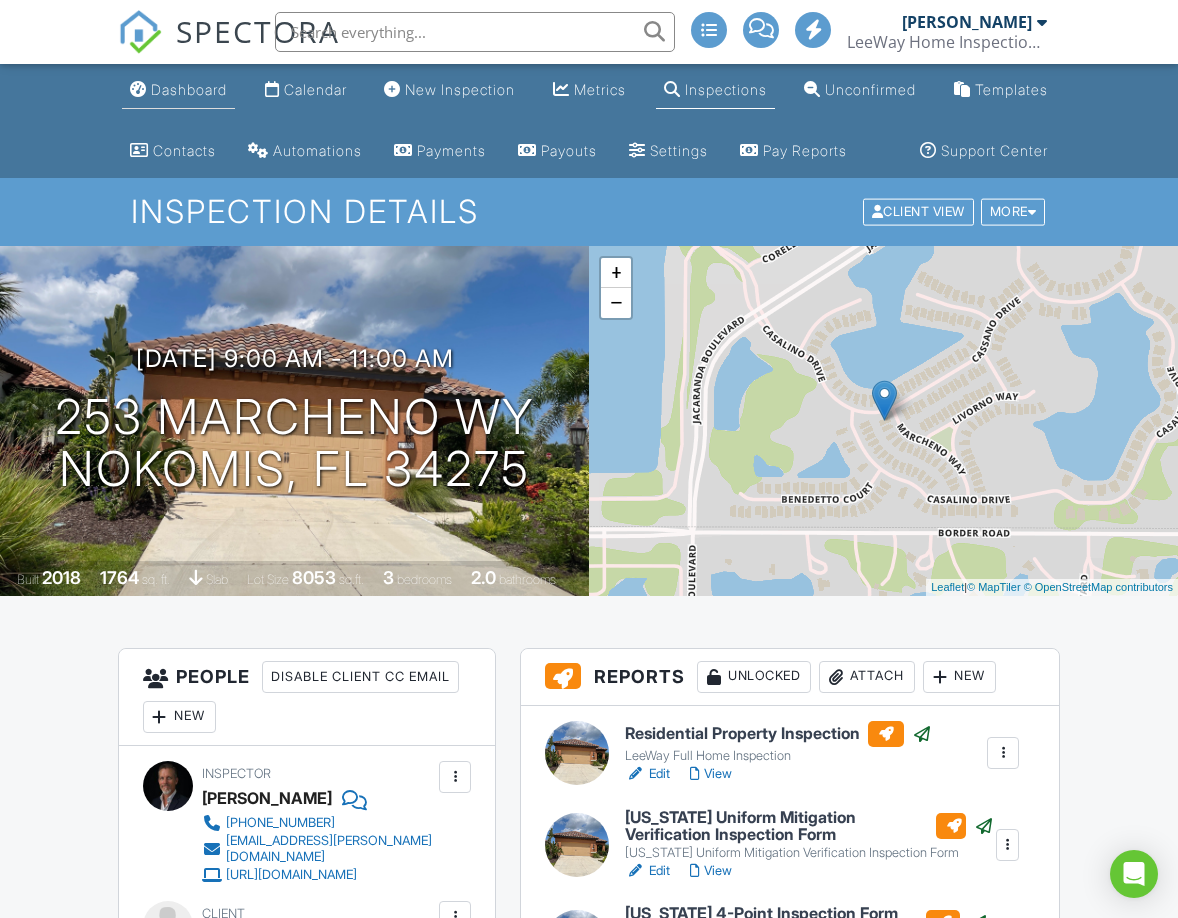 scroll, scrollTop: 0, scrollLeft: 0, axis: both 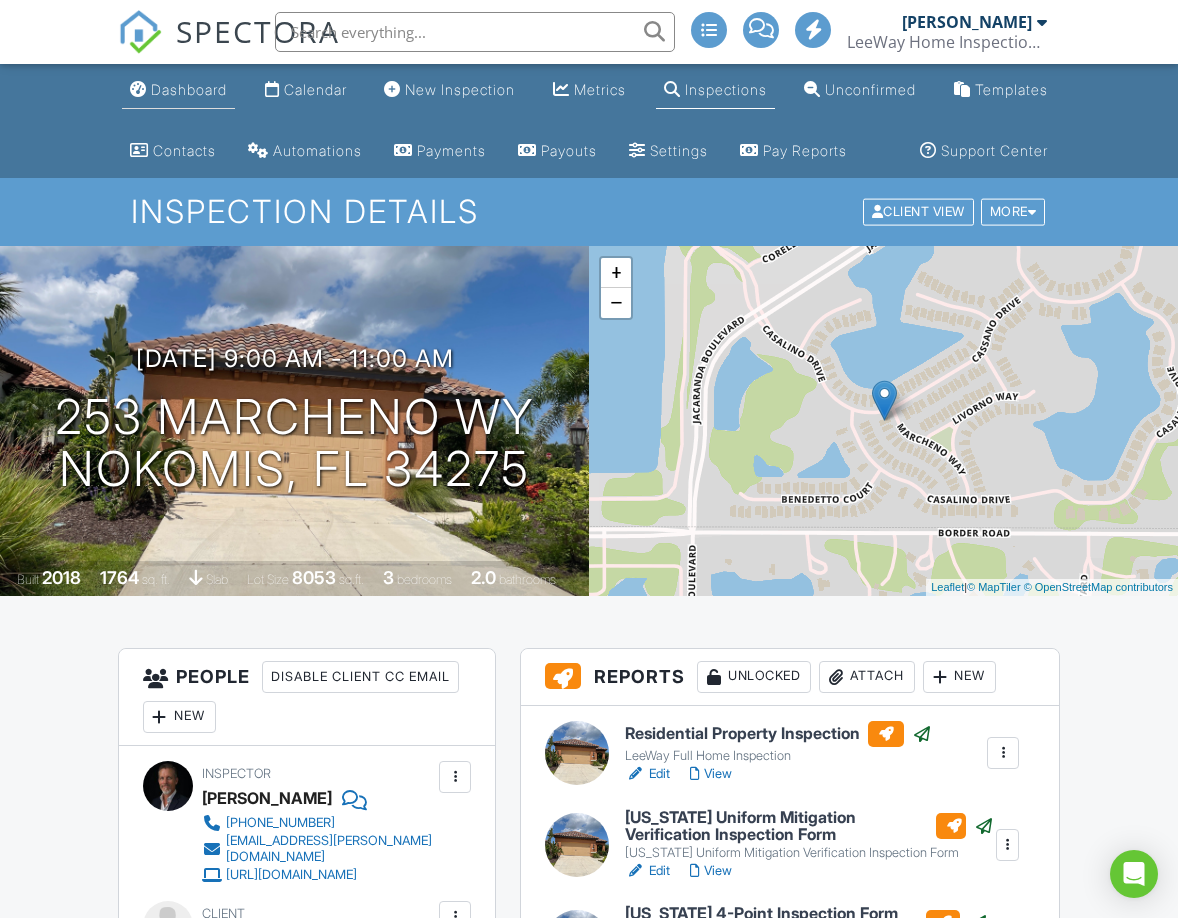 click on "Dashboard" at bounding box center [189, 89] 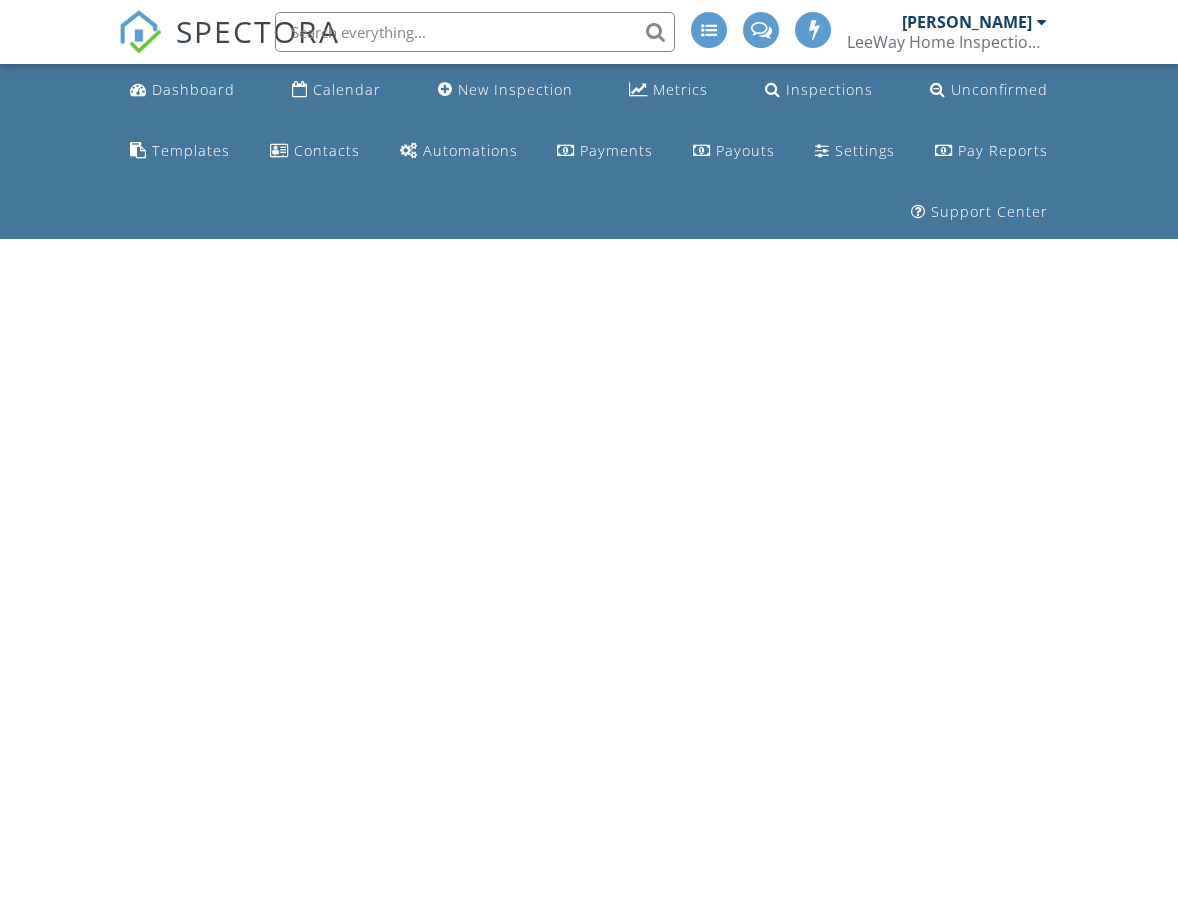 scroll, scrollTop: 0, scrollLeft: 0, axis: both 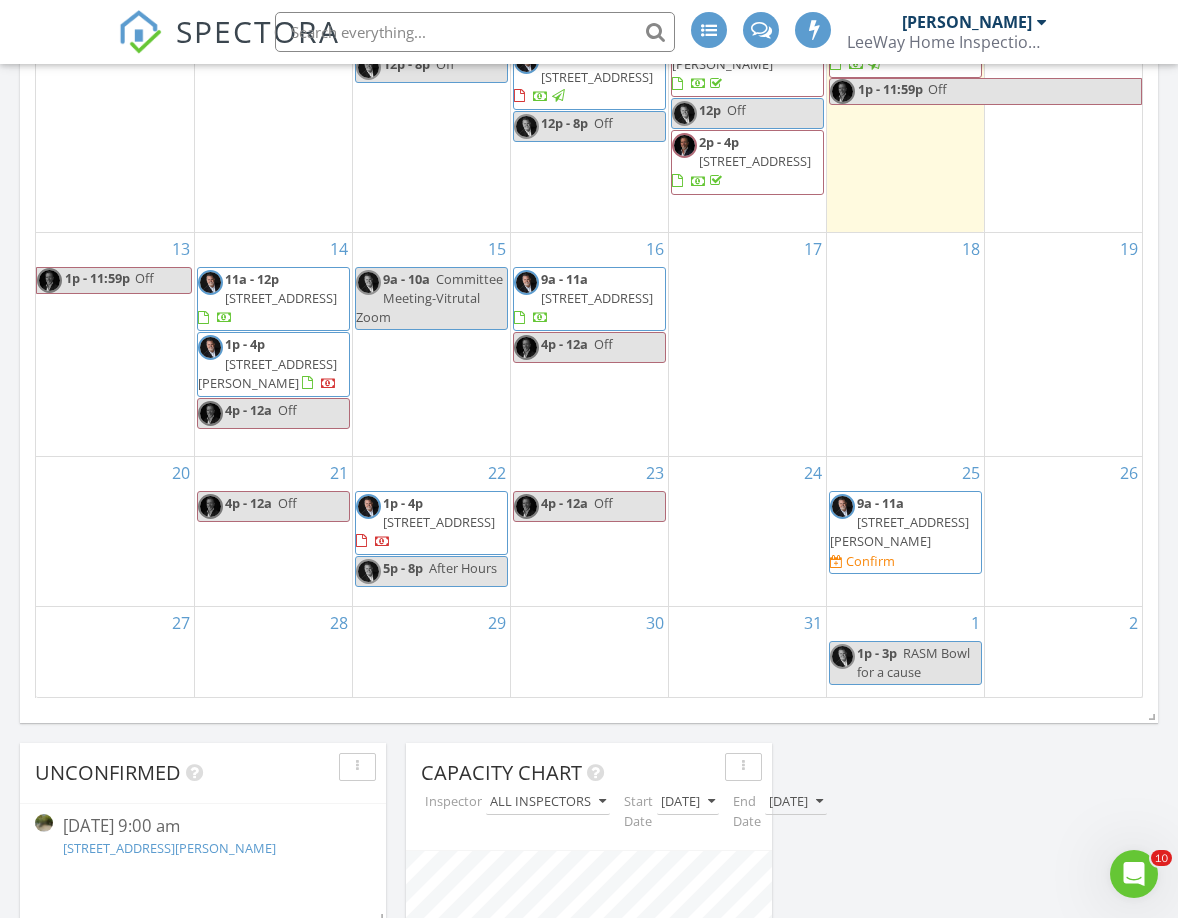click on "[DATE]
[PERSON_NAME]
9:00 am
[STREET_ADDRESS]
[PERSON_NAME]
39 minutes drive time   27.9 miles       New Inspection     New Quote         Map               1 1 + − I [GEOGRAPHIC_DATA][PERSON_NAME] 45.0 km, 39 min Head west on [GEOGRAPHIC_DATA] 250 m Turn right onto [GEOGRAPHIC_DATA] 900 m Turn right onto US 301 4 km Take the ramp on the left 450 m Merge left onto I 75 30 km Take the ramp towards [GEOGRAPHIC_DATA] 72: [PERSON_NAME][GEOGRAPHIC_DATA] 550 m Keep right at the fork 300 m Go straight onto [PERSON_NAME][GEOGRAPHIC_DATA] (FL 72) 6 km Continue onto [PERSON_NAME][GEOGRAPHIC_DATA] (FL 72) 2 km Turn left onto [GEOGRAPHIC_DATA] and C 200 m Turn right onto Avenue C 9 m Turn right onto [GEOGRAPHIC_DATA] 150 m You have arrived at your destination, on the left 0 m US [GEOGRAPHIC_DATA] 34.5 km, 39 min Head west on [GEOGRAPHIC_DATA] 250 m Turn right onto [GEOGRAPHIC_DATA] 900 m Turn left onto [GEOGRAPHIC_DATA] (US 301) 1.5 km Turn left onto US 301 350 m 1.5 km 700 m 600 m 1 km" at bounding box center [589, 283] 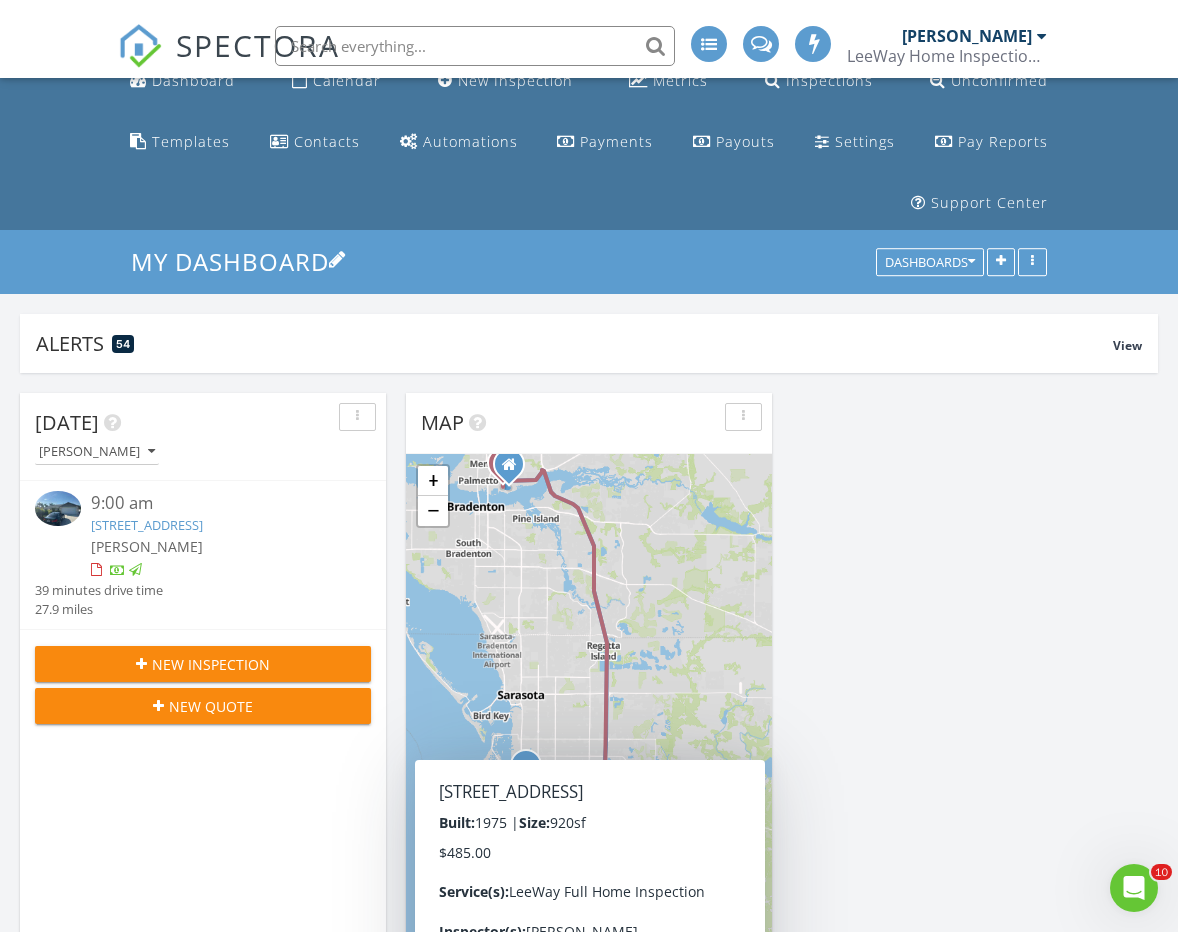 scroll, scrollTop: 0, scrollLeft: 0, axis: both 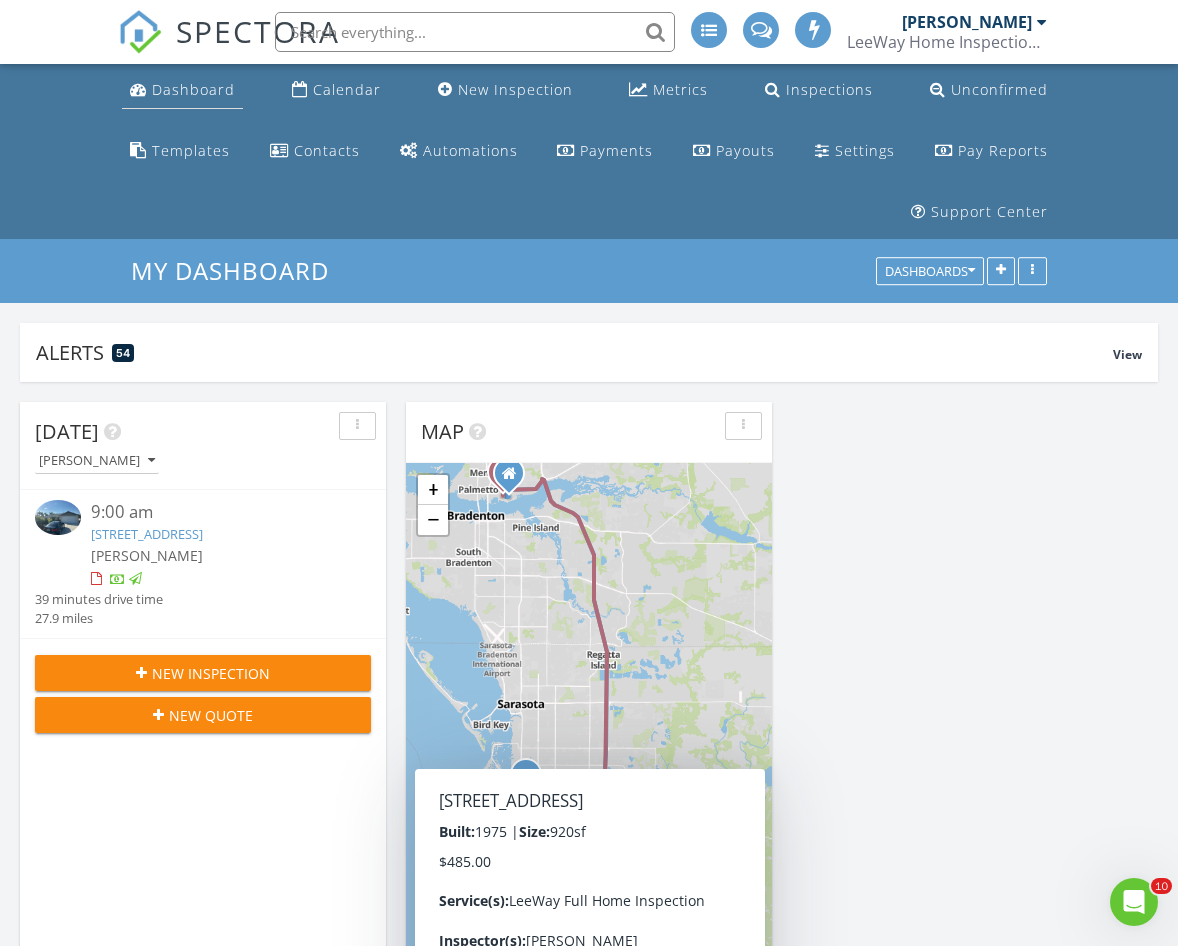 click on "Dashboard" at bounding box center (193, 89) 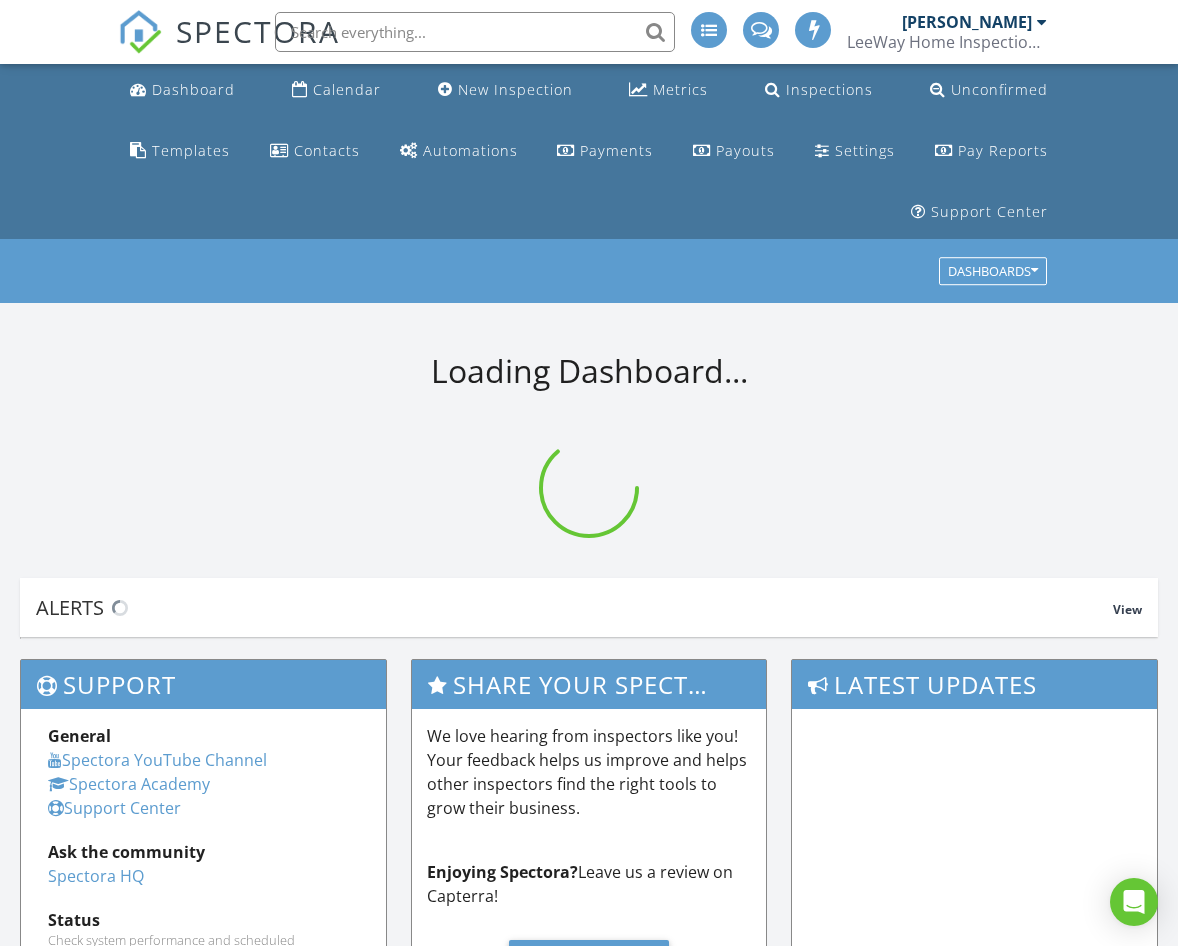 scroll, scrollTop: 0, scrollLeft: 0, axis: both 